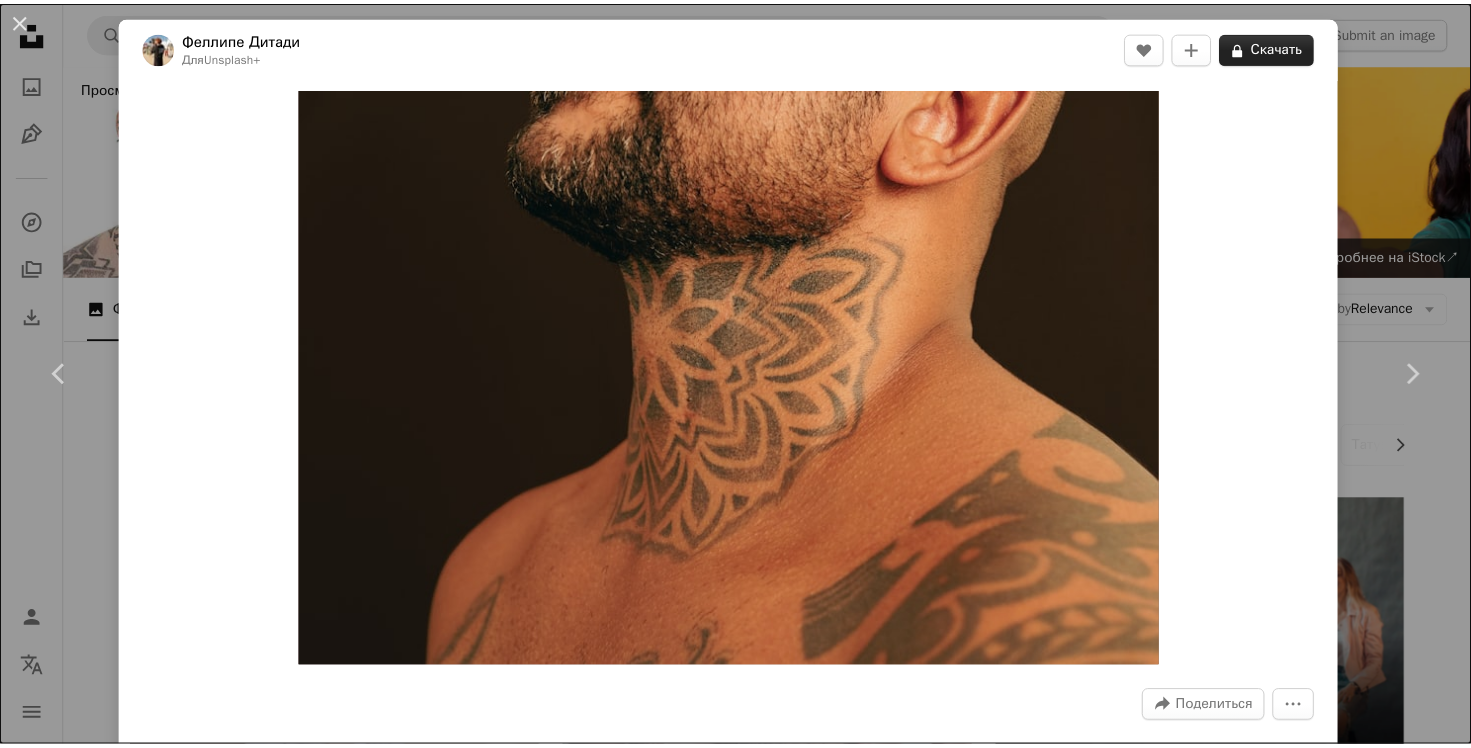 scroll, scrollTop: 1222, scrollLeft: 0, axis: vertical 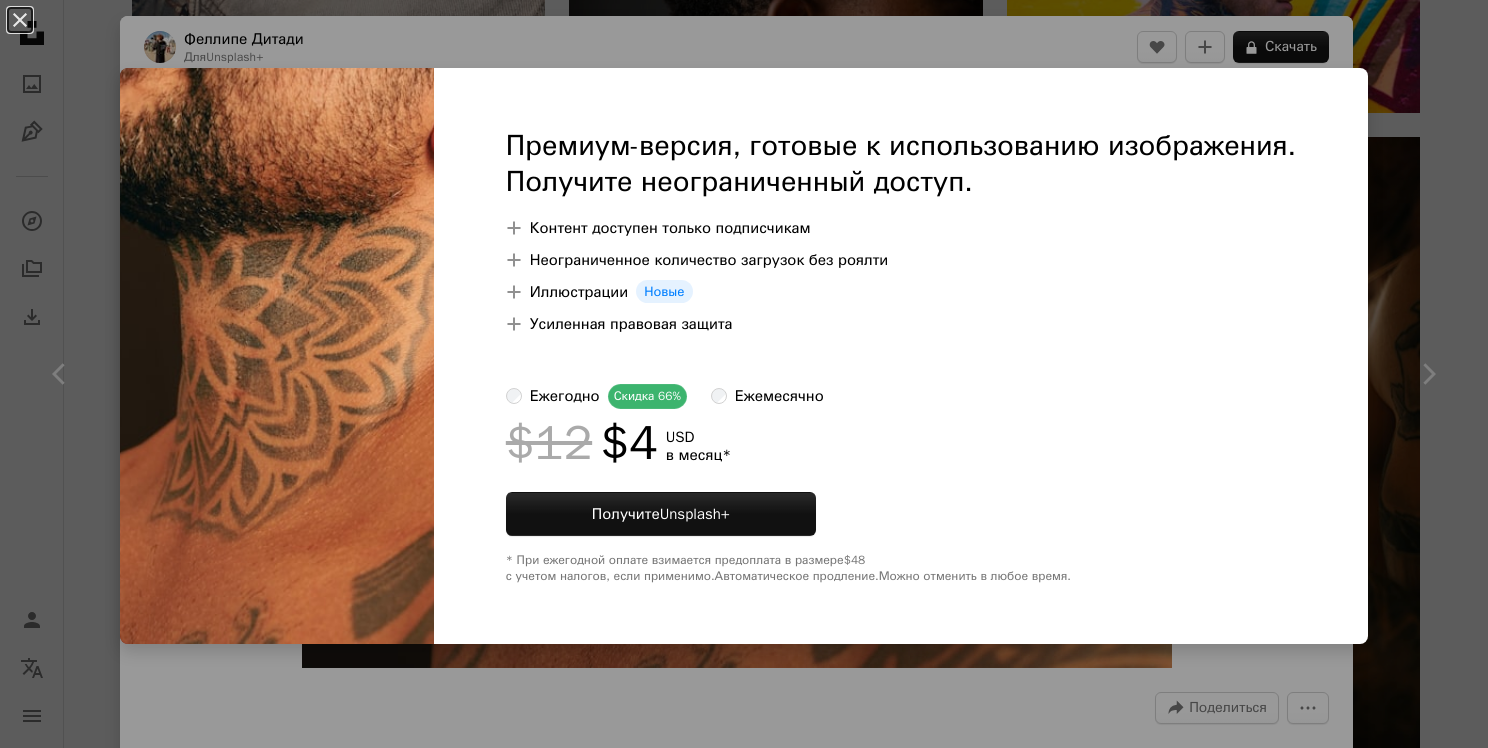 drag, startPoint x: 1352, startPoint y: 80, endPoint x: 1364, endPoint y: 80, distance: 12 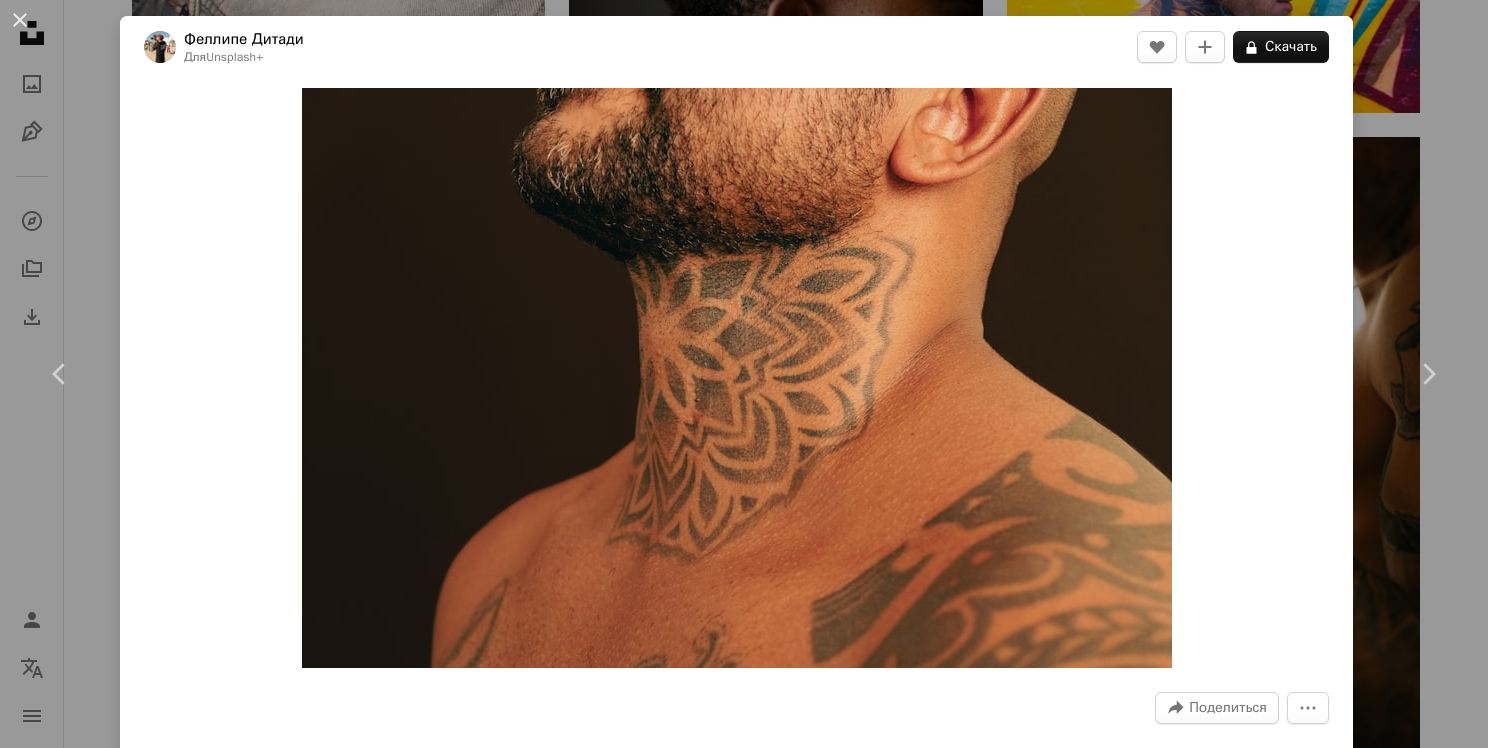 click on "An X shape Chevron left Chevron right [FIRST] [LAST] Для  Unsplash+ A heart A plus sign A lock Скачать Zoom in A forward-right arrow Поделиться More Actions Calendar outlined Published on  [MONTH] [DAY], [YEAR] Camera SONY, ILCE-7RM5 Safety Licensed under the  Unsplash+ License portrait art tattoos neck tattoo body art tattooed man tattoed man with tattoo Free stock photos From this series Chevron right Plus sign for Unsplash+ Plus sign for Unsplash+ Plus sign for Unsplash+ Plus sign for Unsplash+ Plus sign for Unsplash+ Plus sign for Unsplash+ Plus sign for Unsplash+ Plus sign for Unsplash+ Plus sign for Unsplash+ Related images Plus sign for Unsplash+ A heart A plus sign [FIRST] [LAST] For  Unsplash+ A lock Download Plus sign for Unsplash+ A heart A plus sign Natalia Blauth For  Unsplash+ A lock Download Plus sign for Unsplash+ A heart A plus sign [FIRST] [LAST] For  Unsplash+ A lock Download Plus sign for Unsplash+ A heart A plus sign Natalia Blauth For" at bounding box center (744, 374) 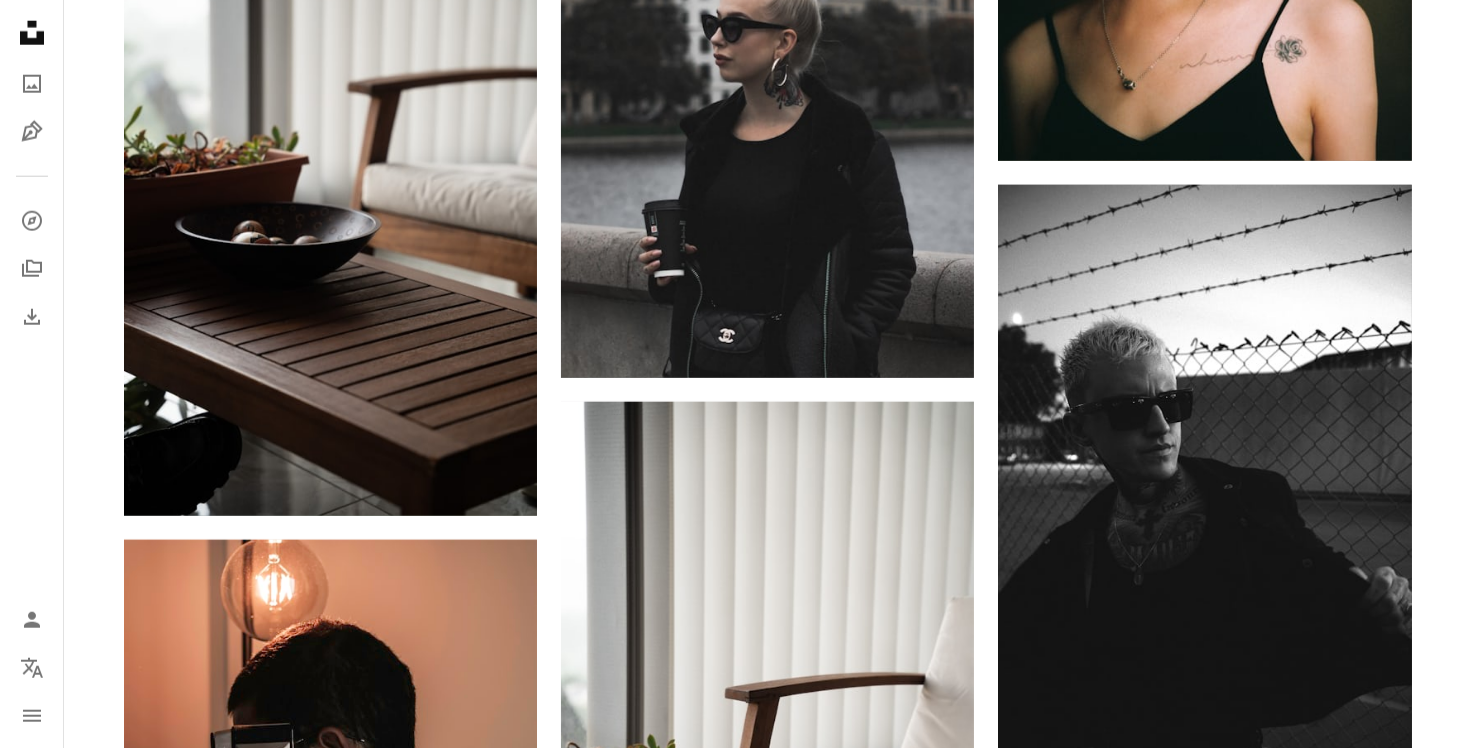 scroll, scrollTop: 2422, scrollLeft: 0, axis: vertical 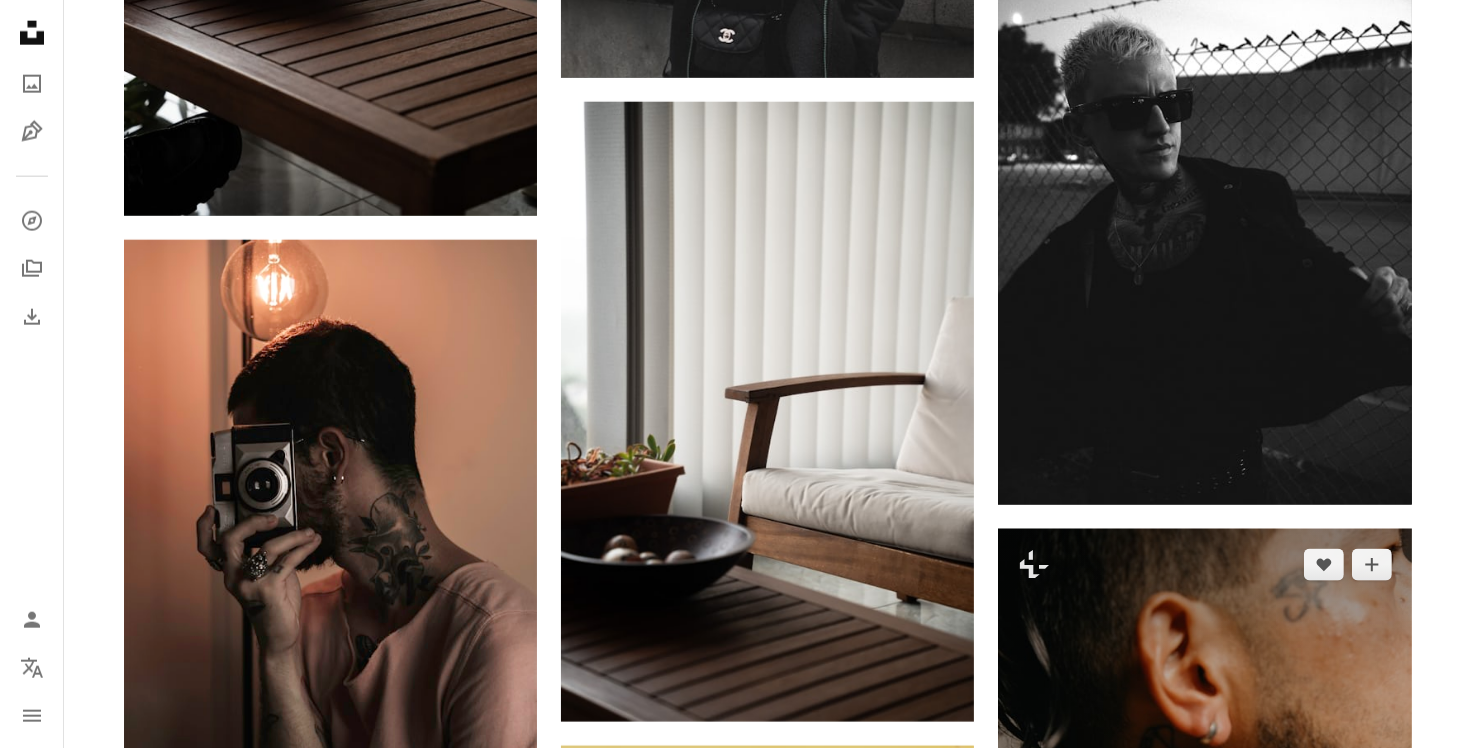 click at bounding box center [1204, 839] 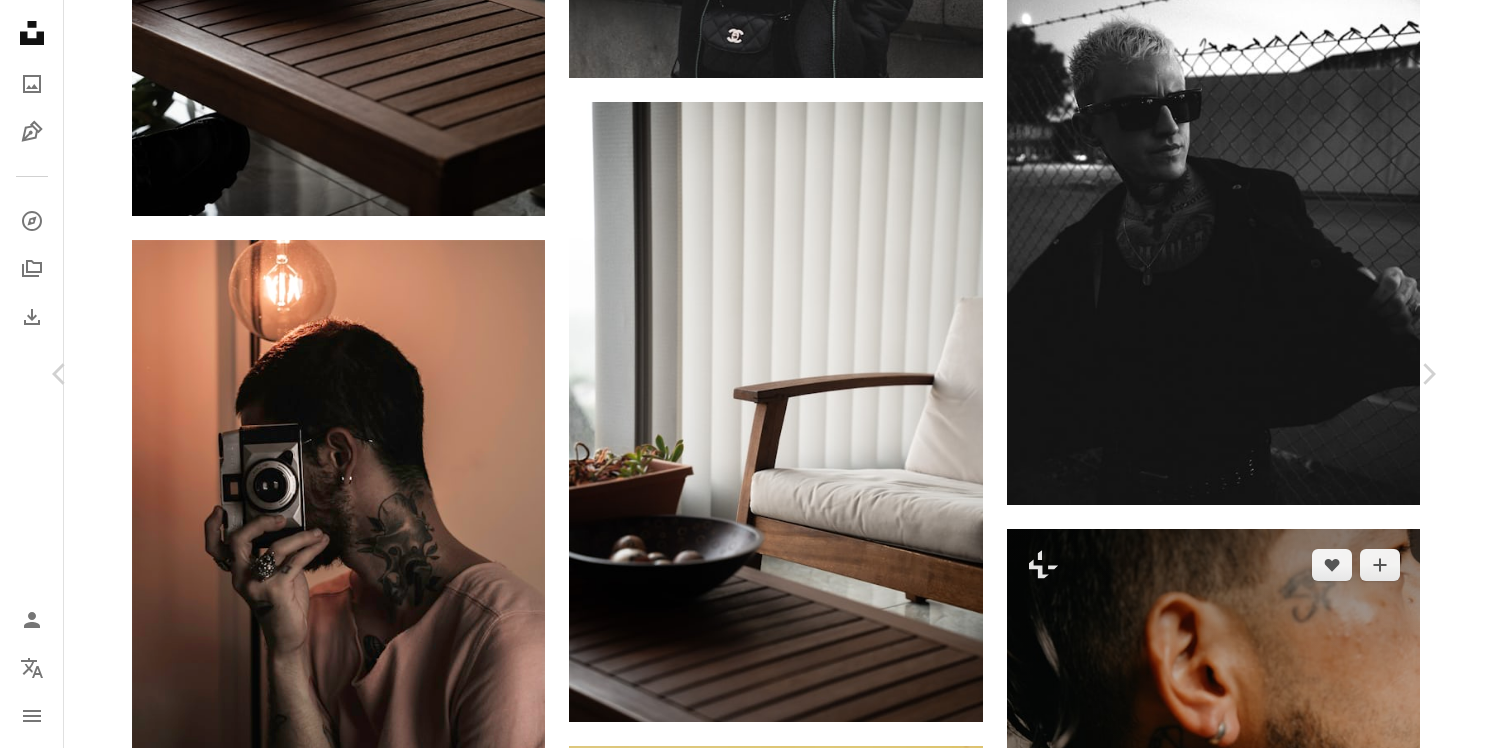drag, startPoint x: 1422, startPoint y: 72, endPoint x: 1388, endPoint y: 91, distance: 38.948685 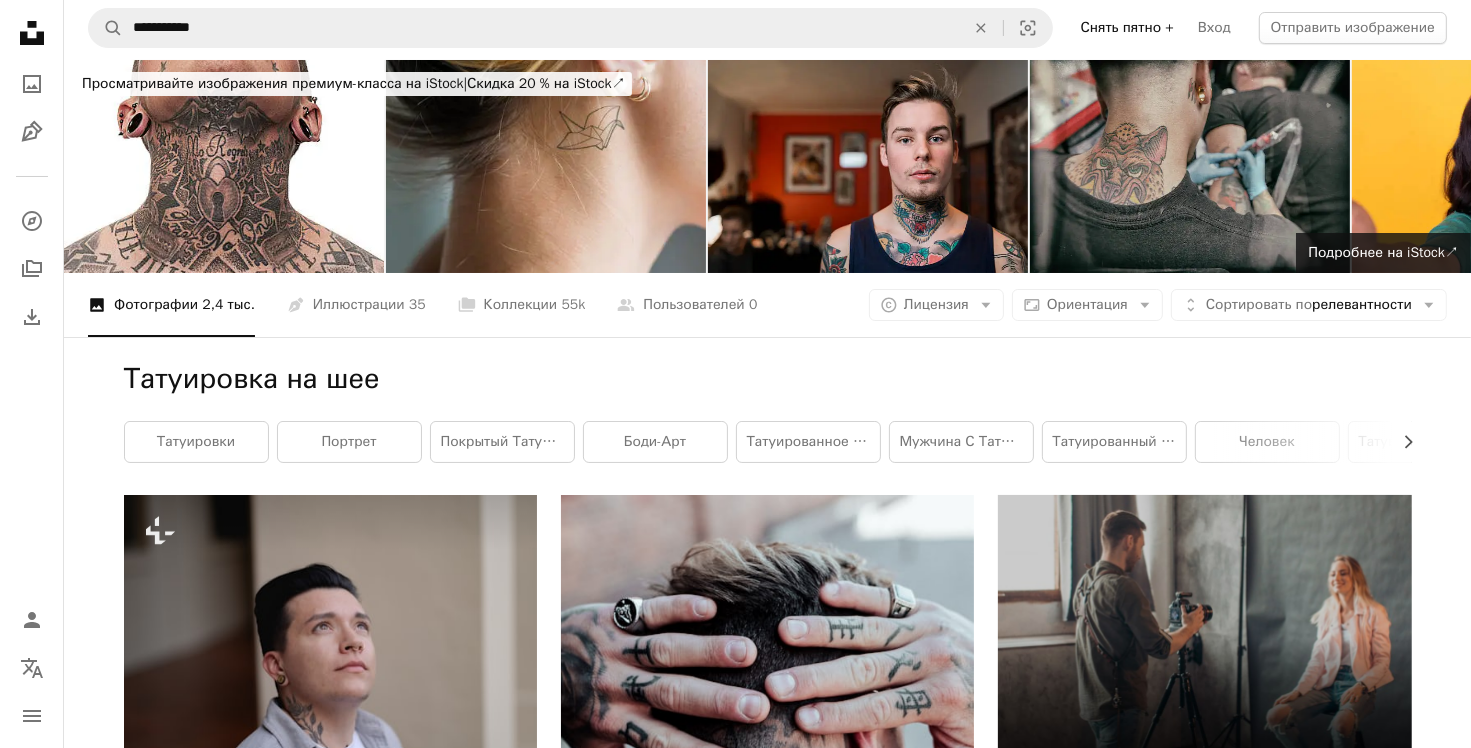 scroll, scrollTop: 0, scrollLeft: 0, axis: both 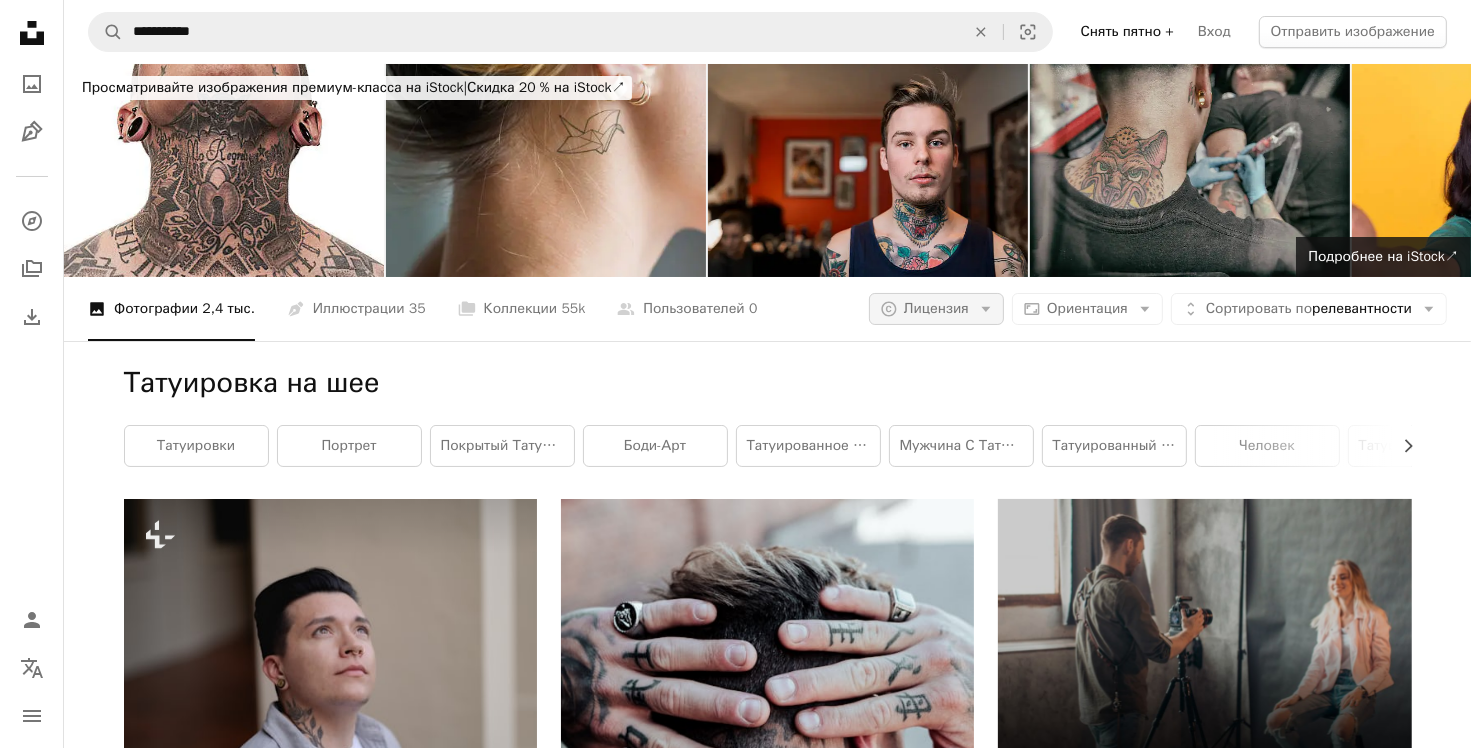 click on "A copyright icon © Лицензия Arrow down" at bounding box center [936, 309] 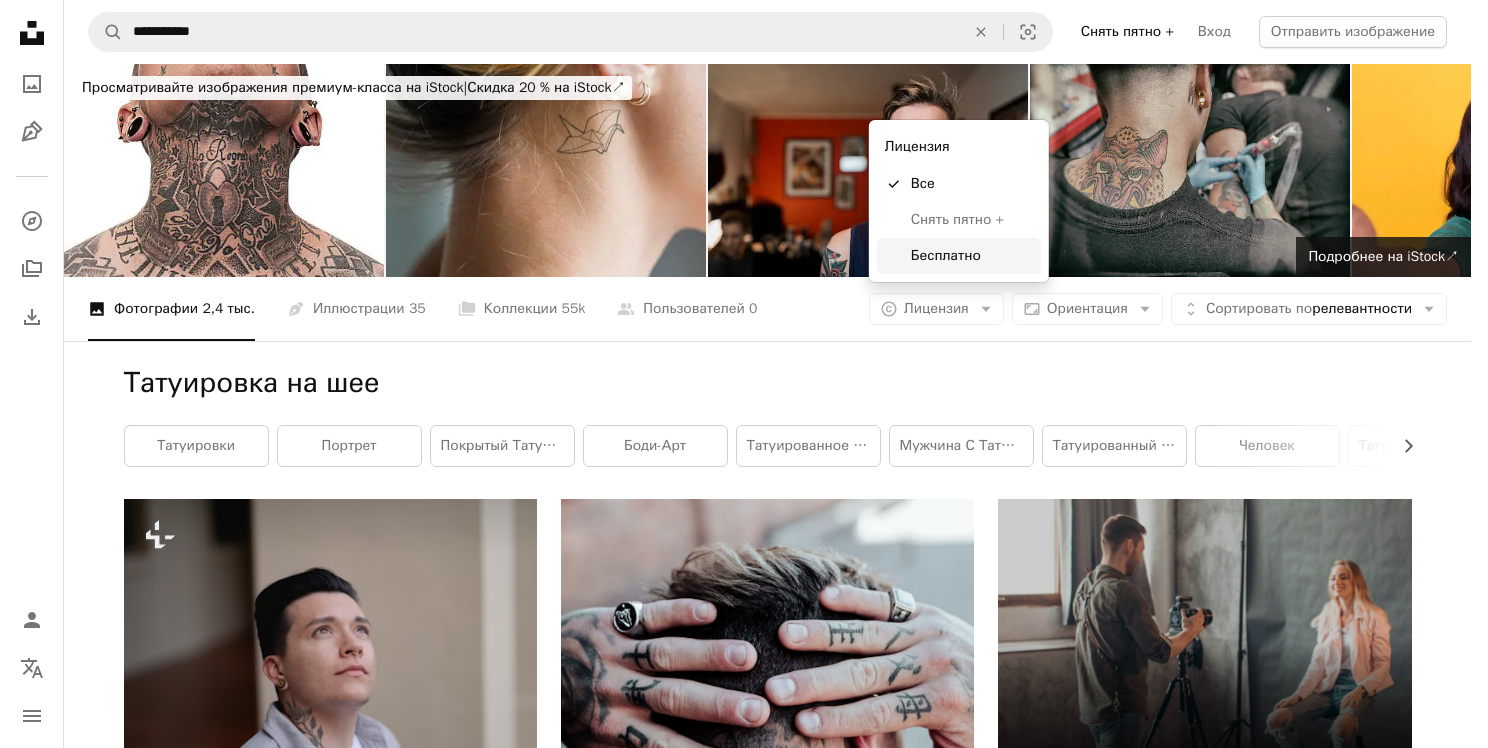 click on "Бесплатно" at bounding box center (959, 256) 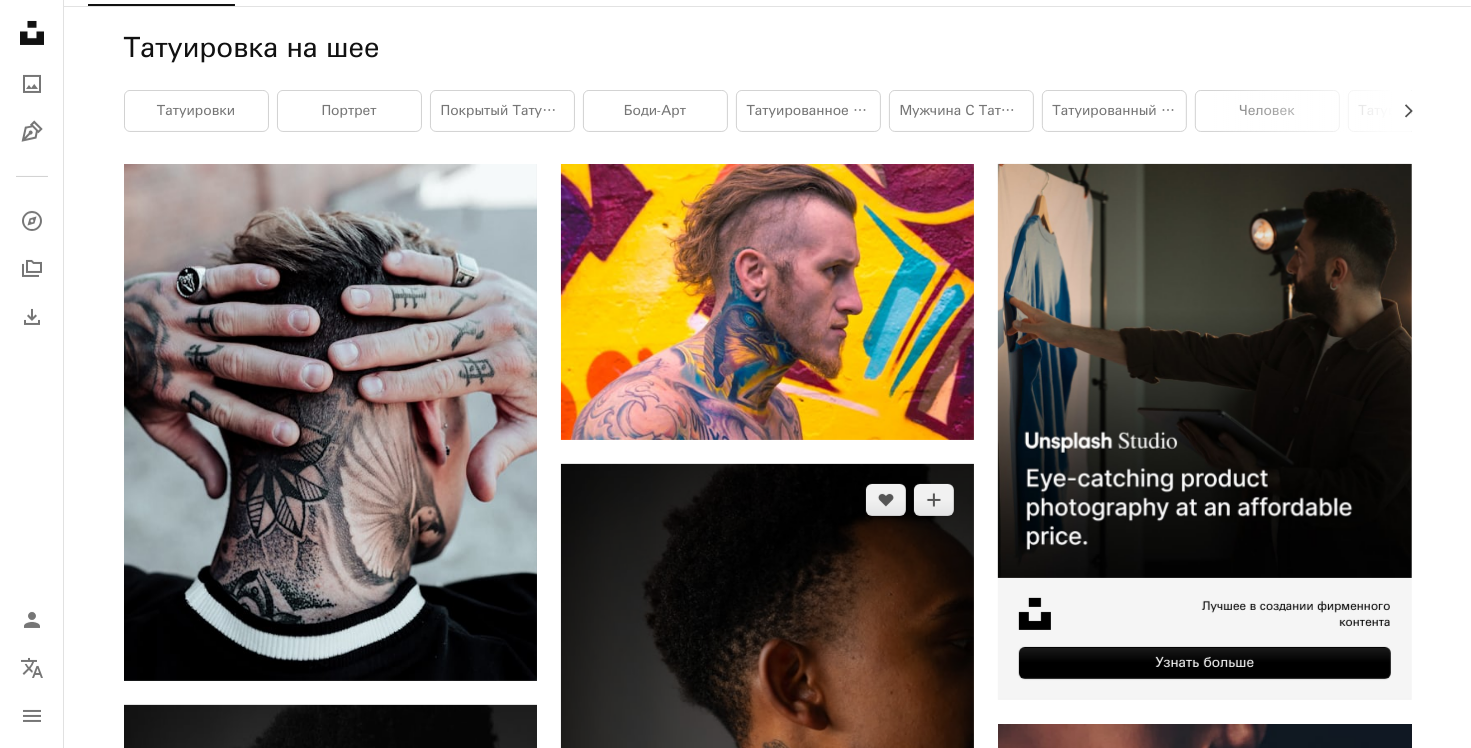 scroll, scrollTop: 300, scrollLeft: 0, axis: vertical 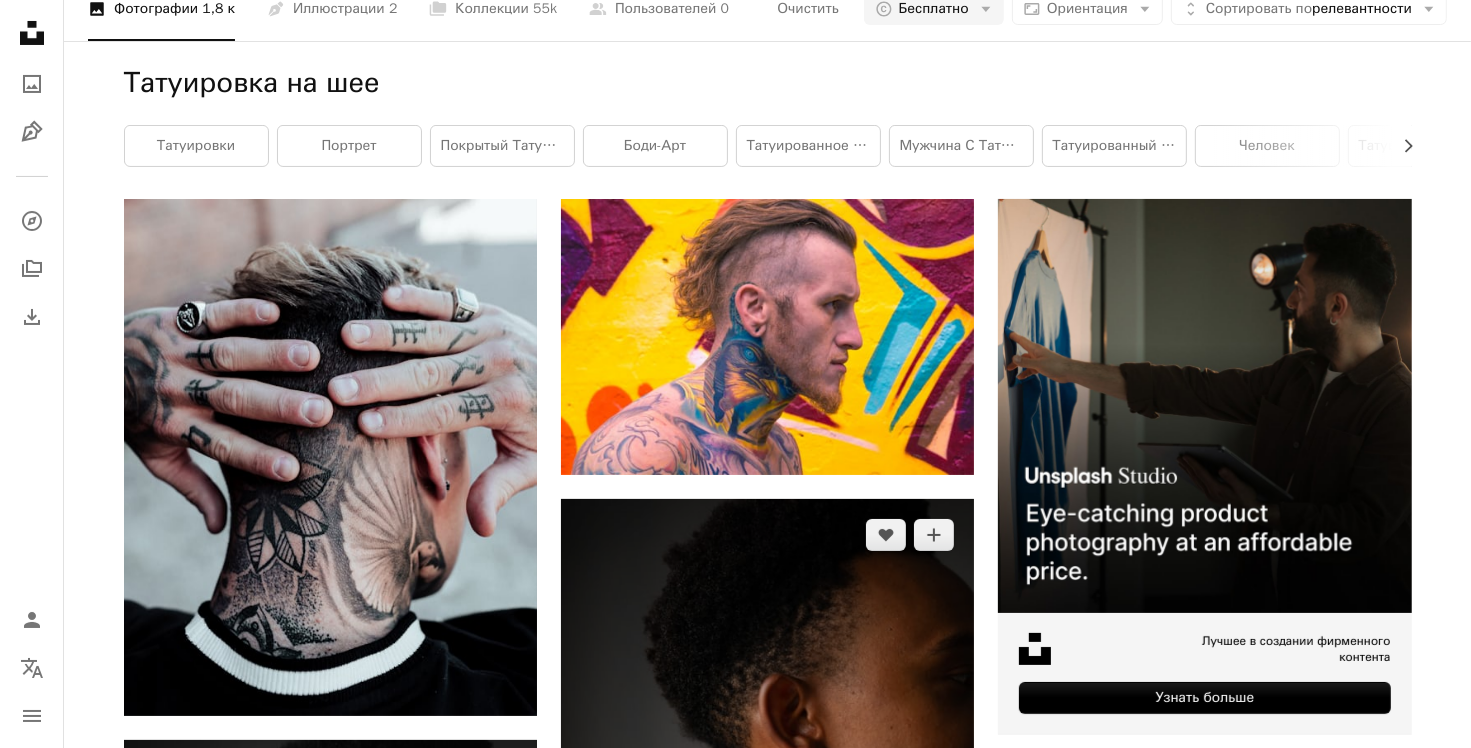 click at bounding box center [767, 809] 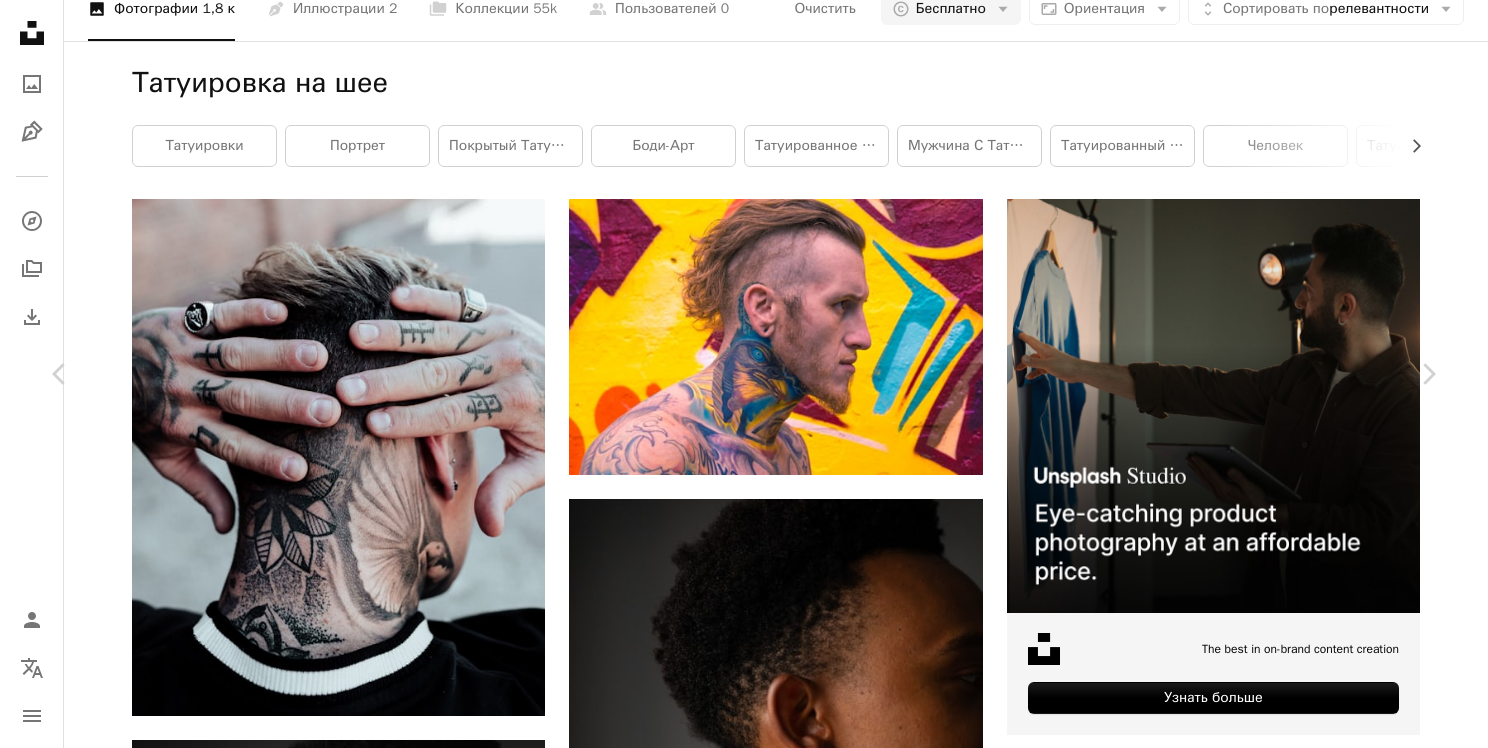 click on "Download free" at bounding box center (1239, 5282) 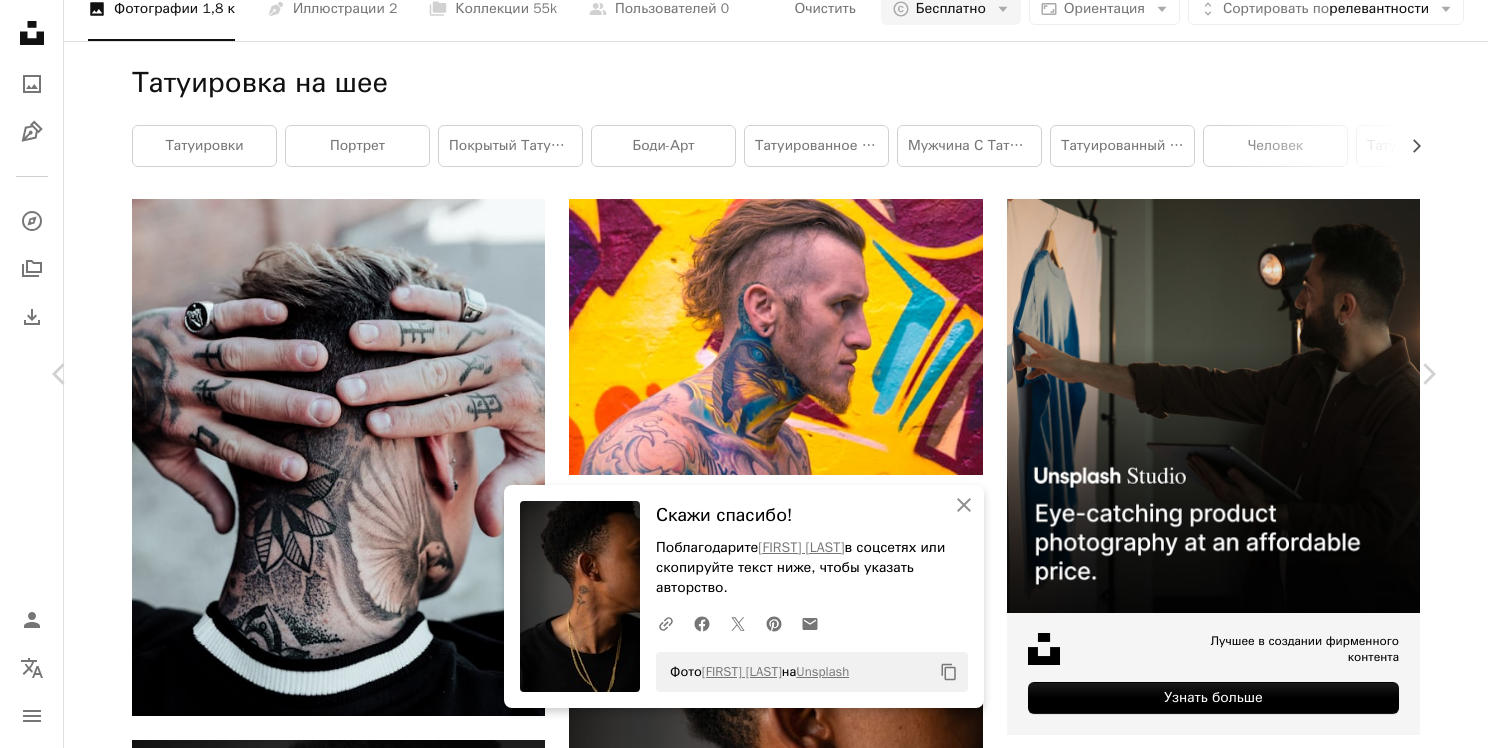 click on "An X shape Chevron left Chevron right An X shape Закрыть Скажи спасибо! Поблагодарите  [FIRST] [LAST]  в соцсетях или скопируйте текст ниже, чтобы указать авторство. A URL sharing icon (chains) Facebook icon X (formerly Twitter) icon Pinterest icon An envelope Фото  [FIRST] [LAST]  на  Unsplash
Copy content [FIRST] [LAST] ксрабо A heart A plus sign Скачать бесплатно Chevron down Zoom in Число просмотров 848,941 Загрузки 3,058 Представленный в Фото A forward-right arrow Поделиться Info icon Информация More Actions A map marker [CITY], [COUNTRY] Calendar outlined Published on  [DATE], [YEAR] Camera SONY, ILCE-7M3 Safety Free to use under the  Unsplash License portrait rose model male tattoo neck tattoo man human face adult jewelry skin [COUNTRY] accessory necklace head accessories neck" at bounding box center (744, 5609) 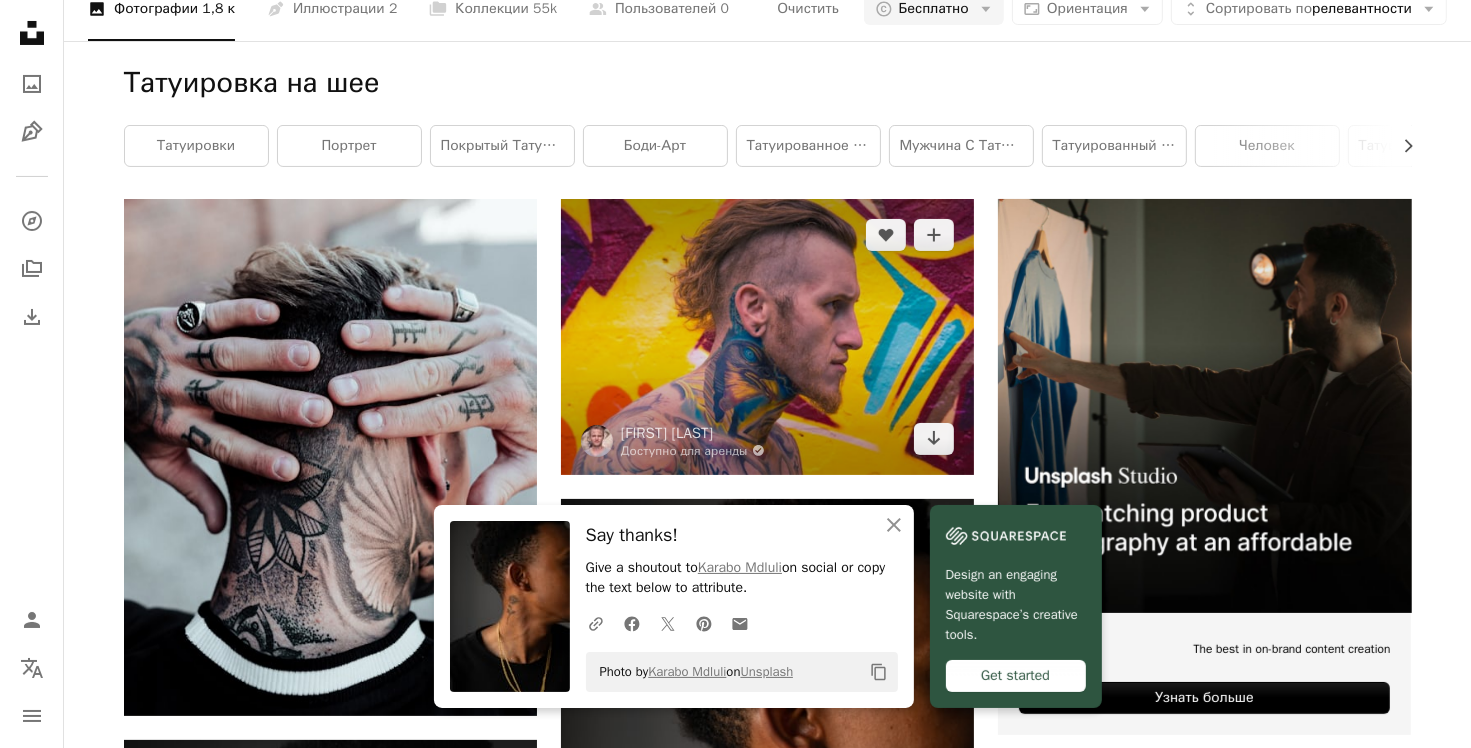 scroll, scrollTop: 0, scrollLeft: 0, axis: both 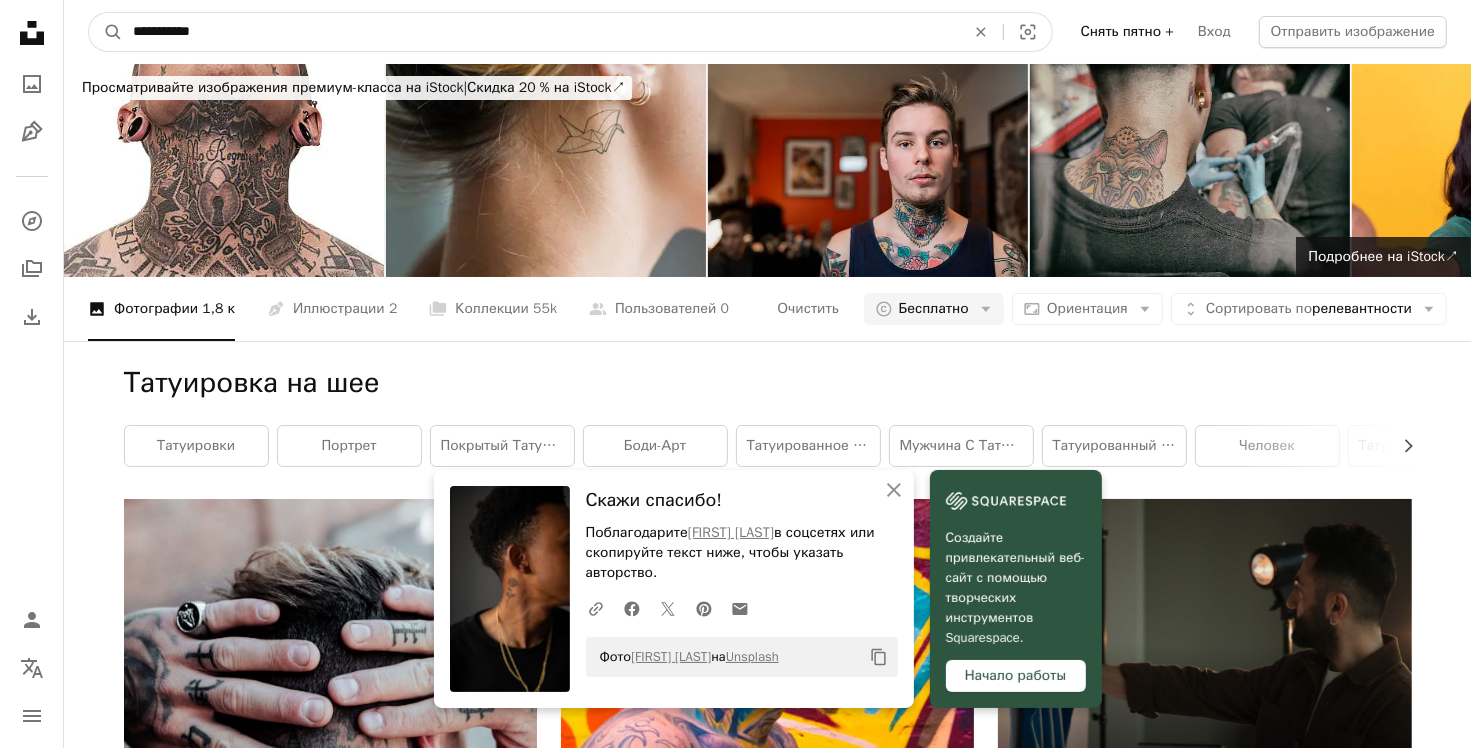 click on "**********" at bounding box center (541, 32) 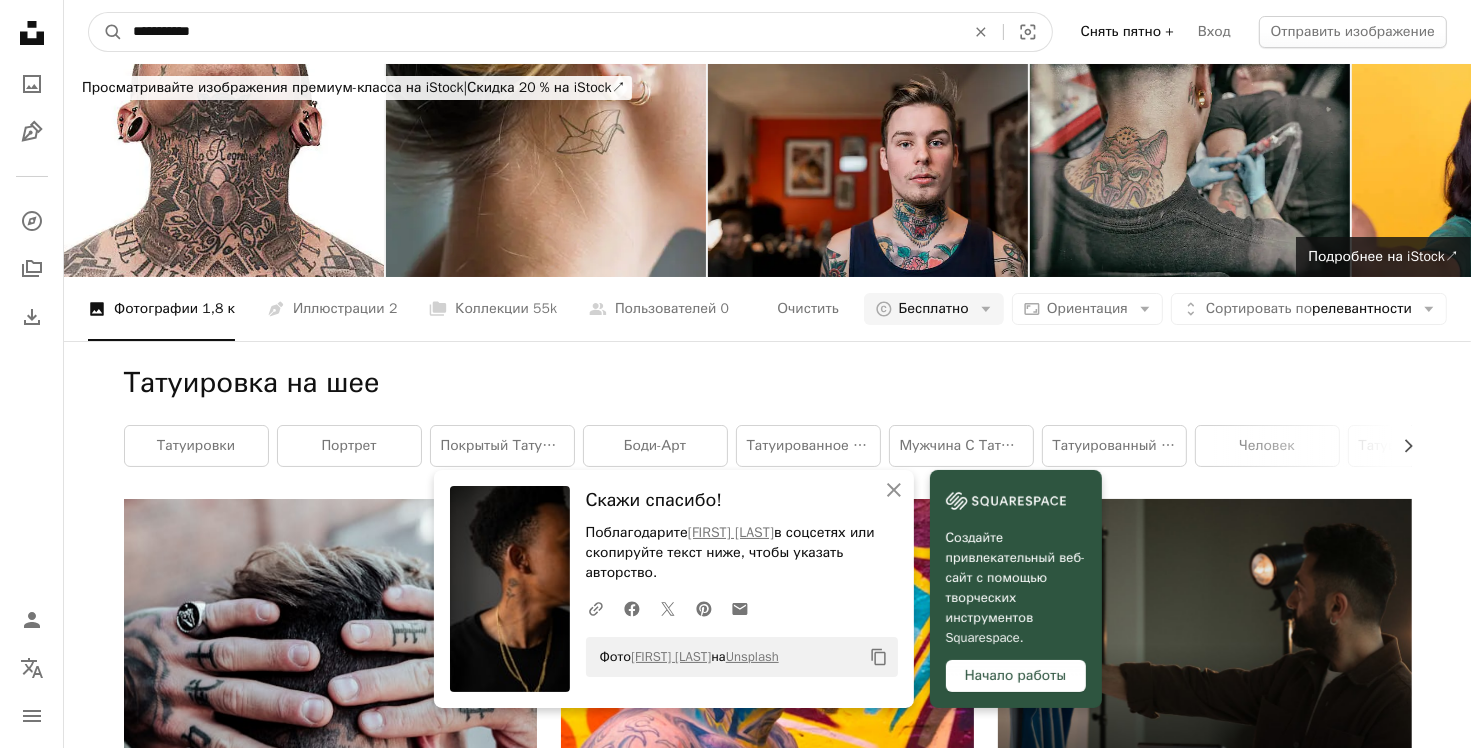 drag, startPoint x: 161, startPoint y: 28, endPoint x: 76, endPoint y: 39, distance: 85.70881 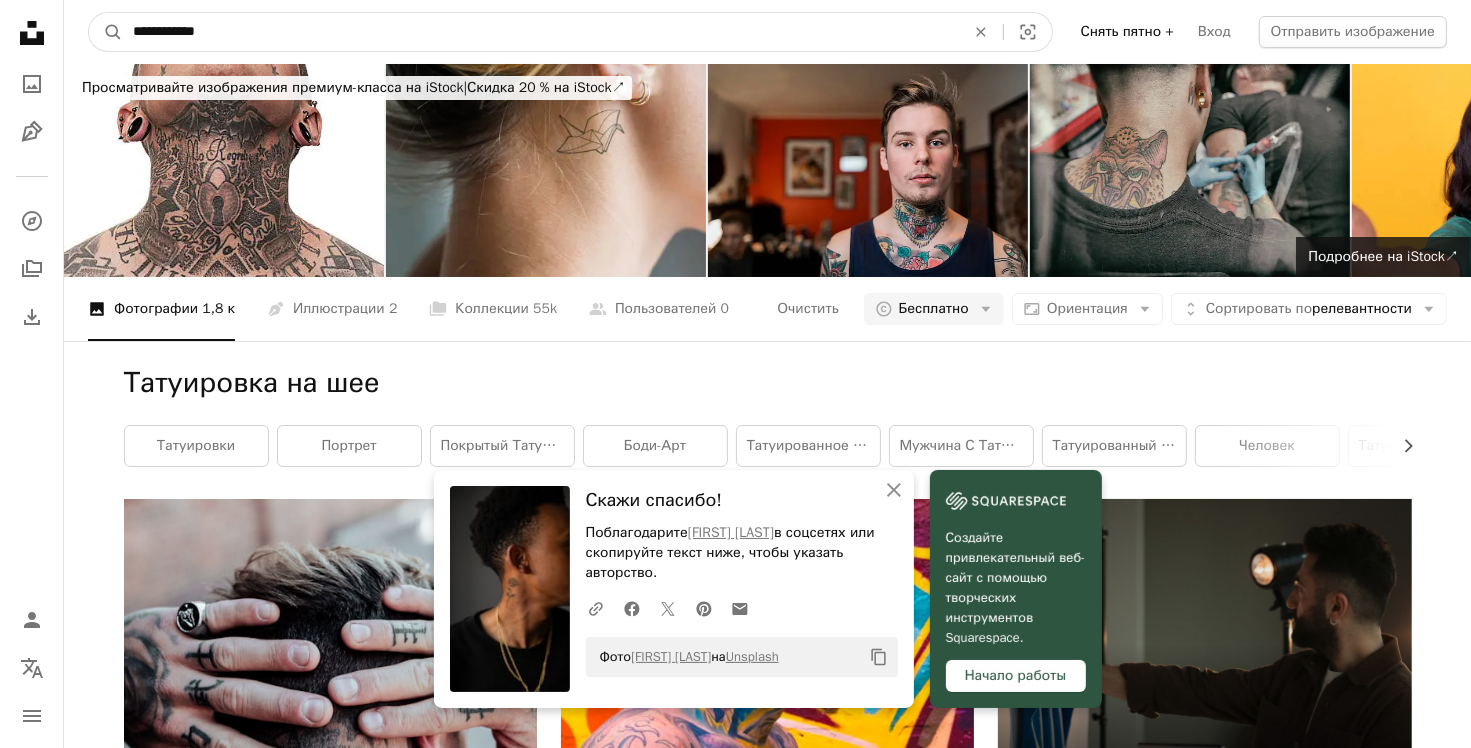 type on "**********" 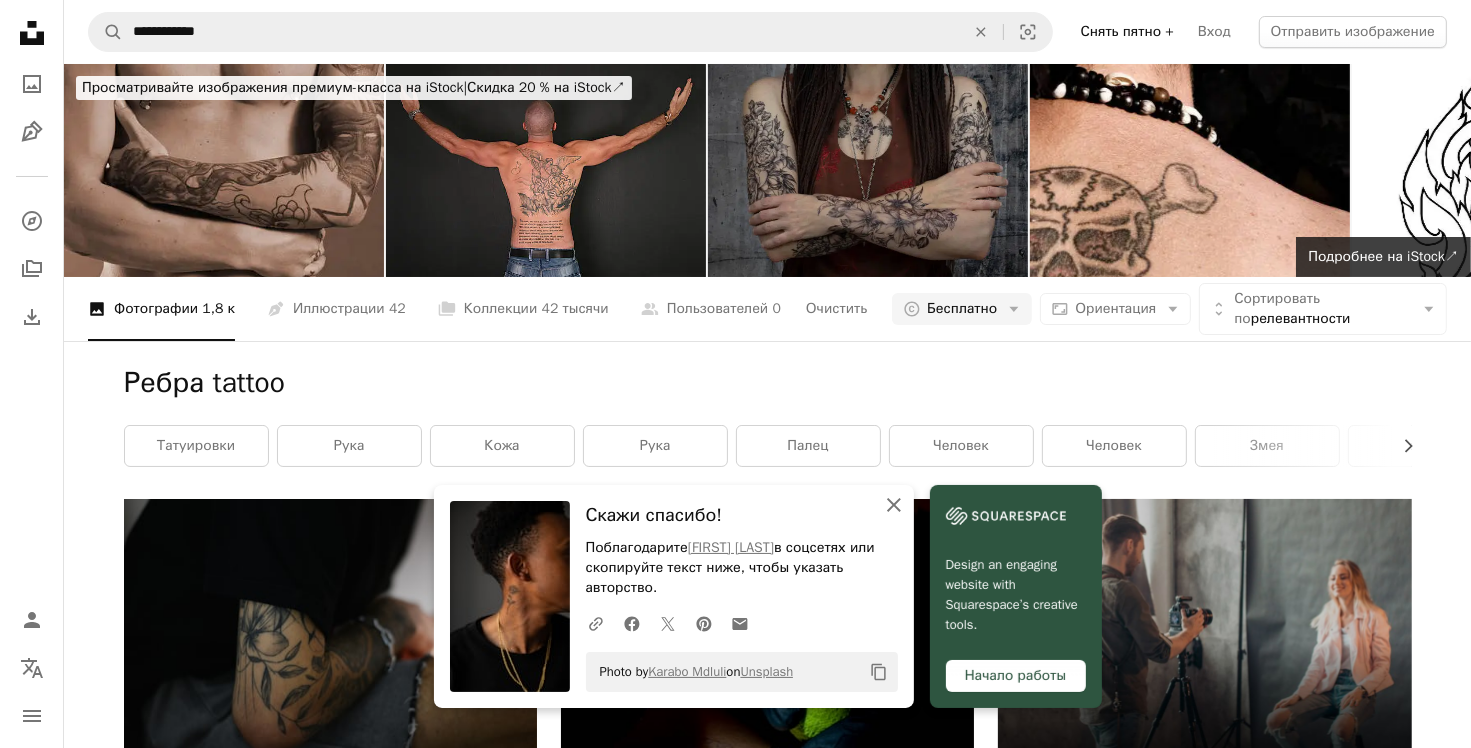 click on "An X shape" 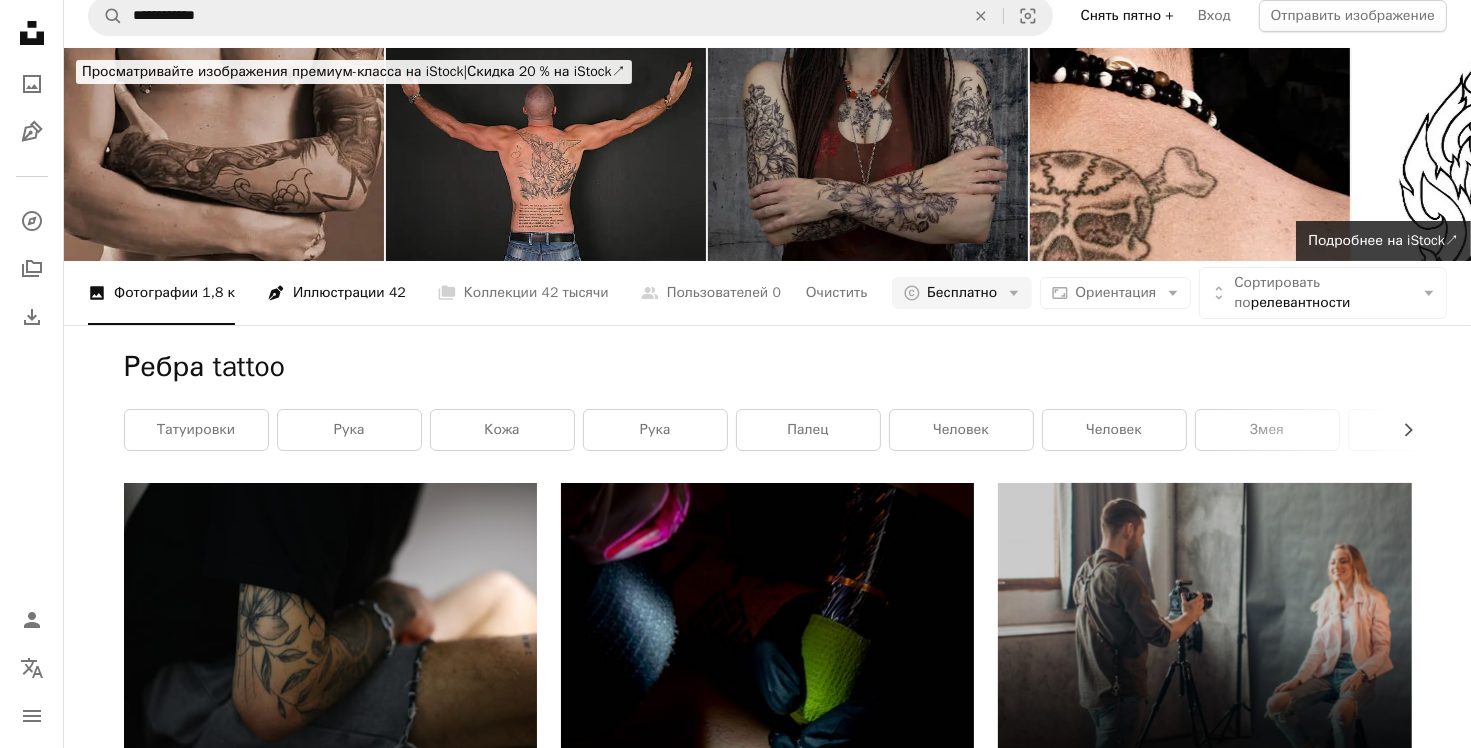 scroll, scrollTop: 0, scrollLeft: 0, axis: both 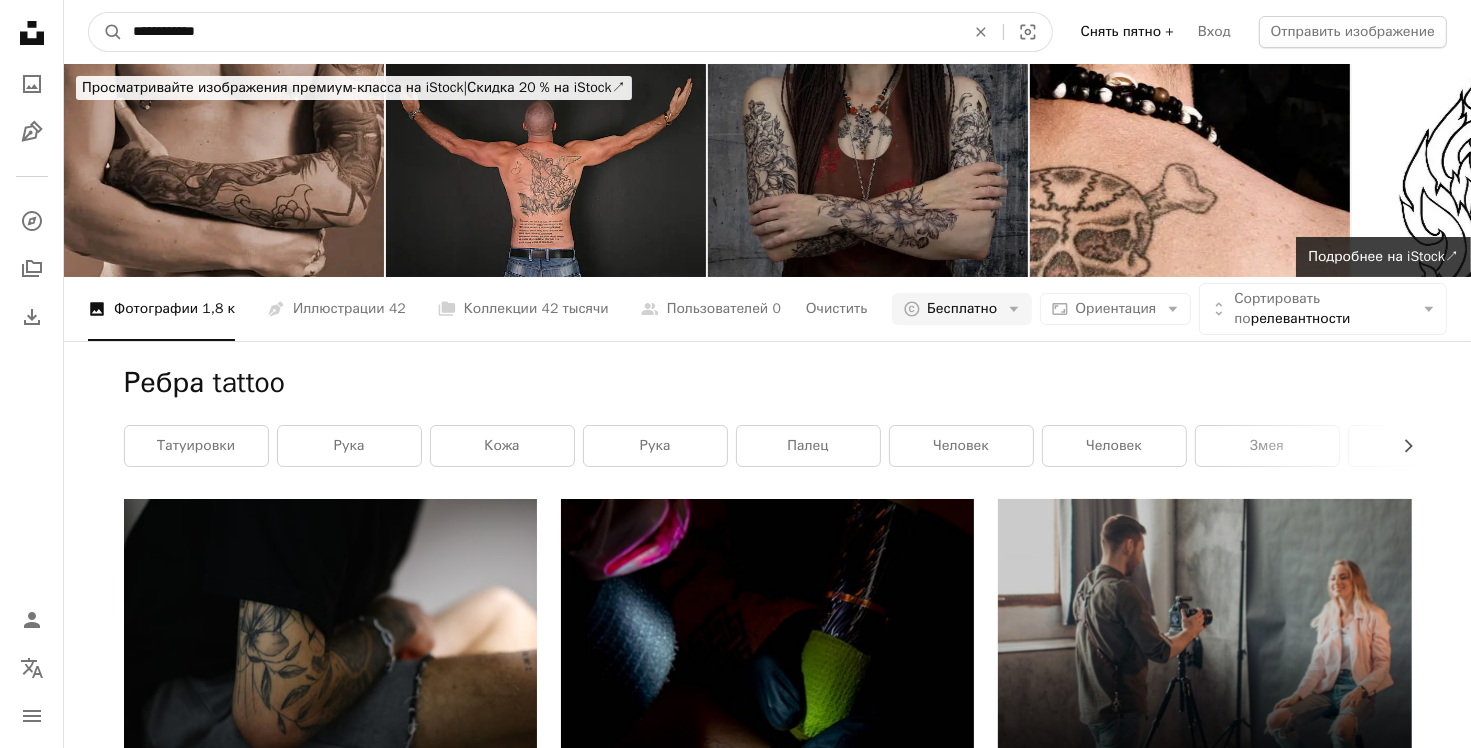 drag, startPoint x: 171, startPoint y: 37, endPoint x: 71, endPoint y: 28, distance: 100.40418 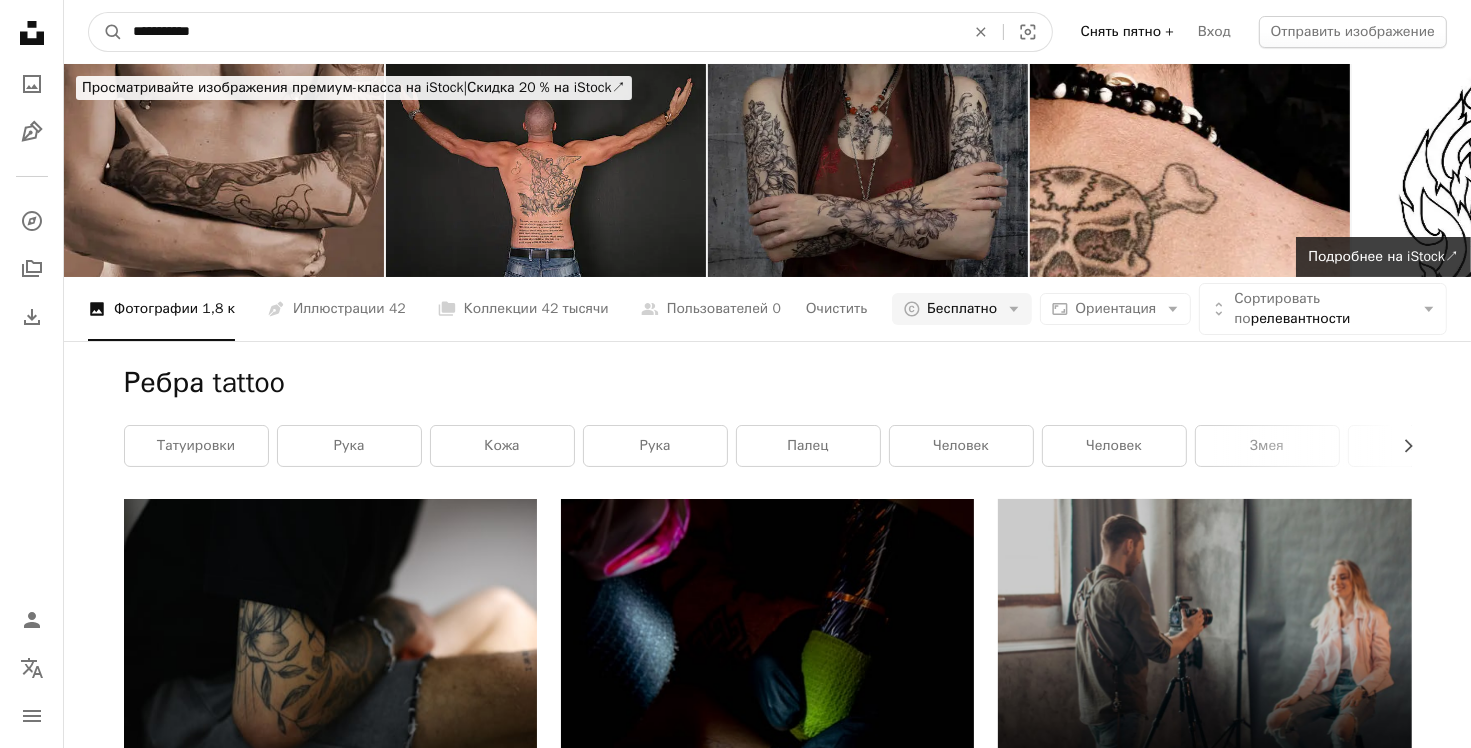 type on "**********" 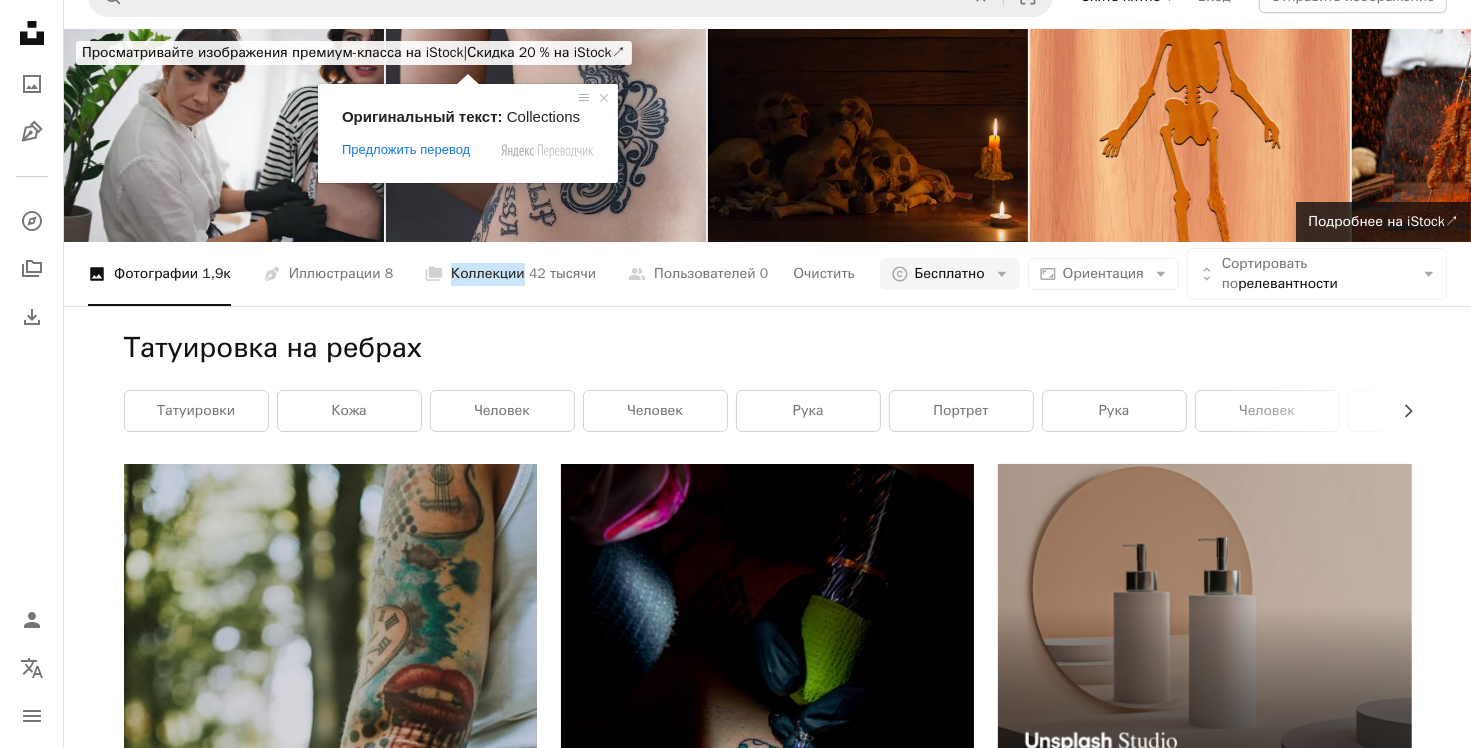 scroll, scrollTop: 0, scrollLeft: 0, axis: both 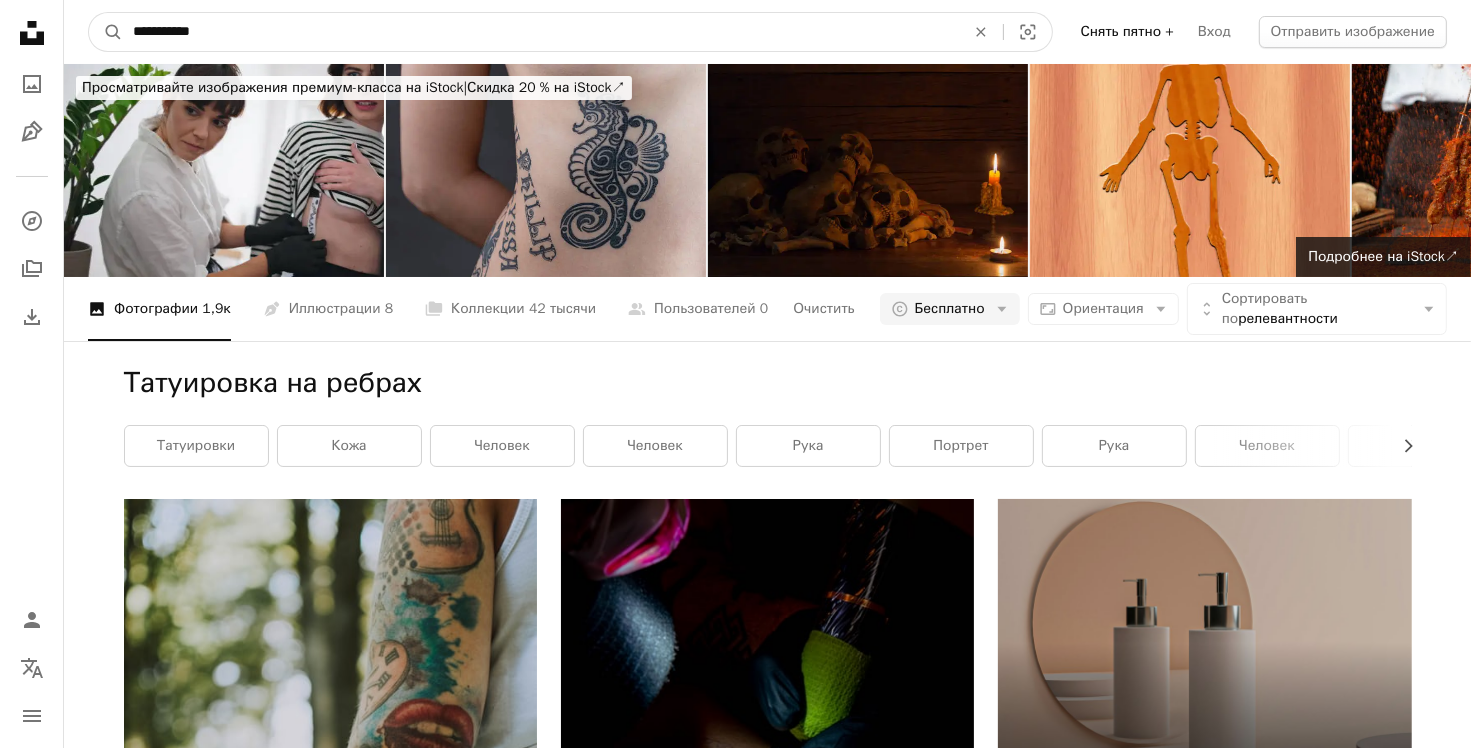 click on "**********" at bounding box center [541, 32] 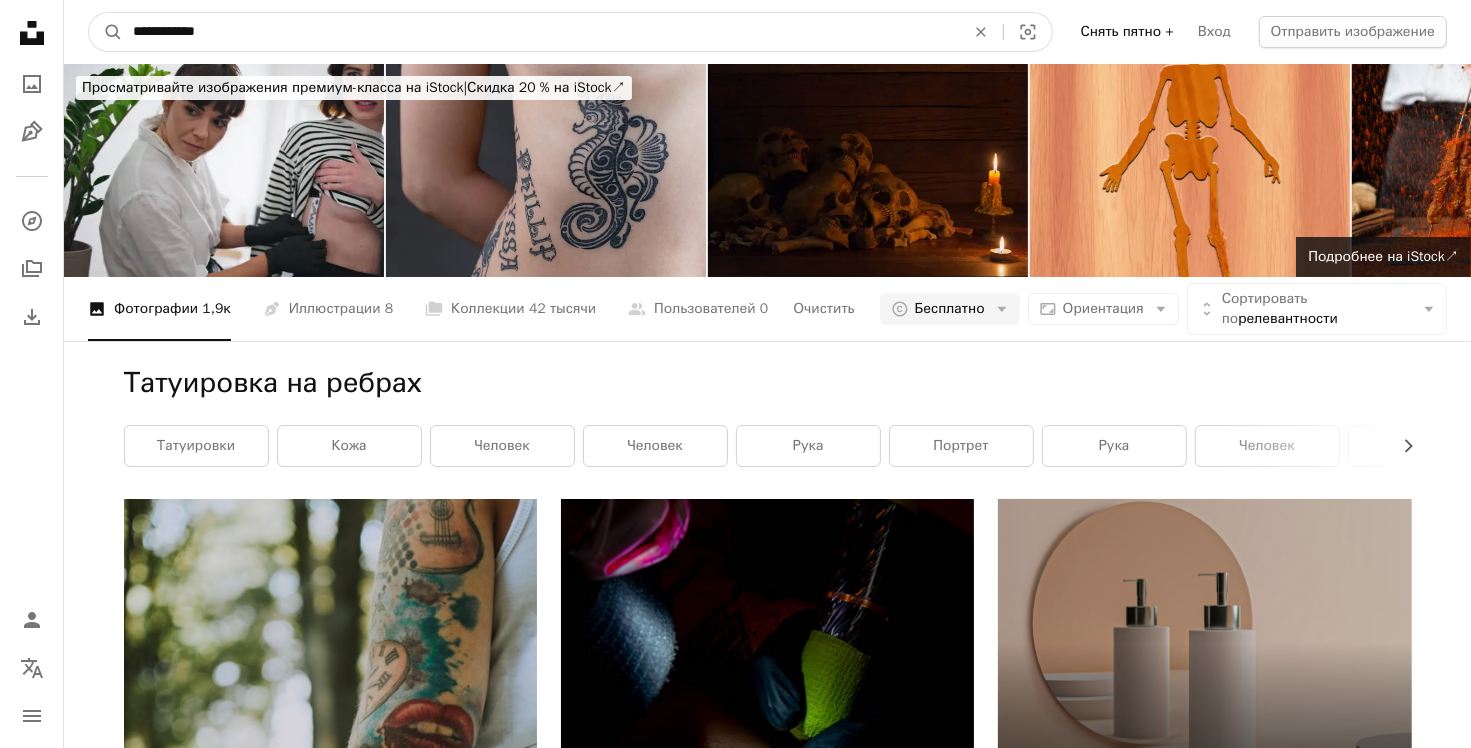 type on "**********" 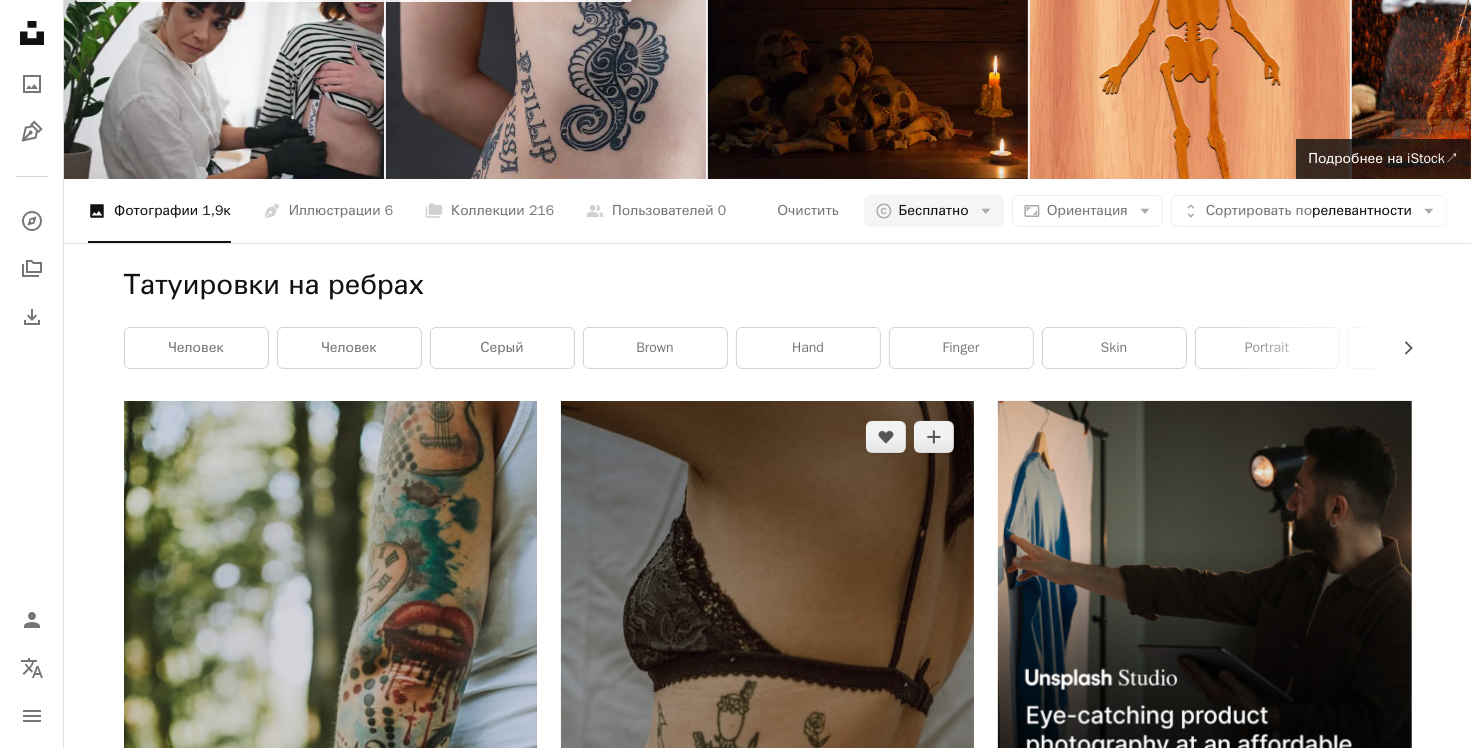 scroll, scrollTop: 200, scrollLeft: 0, axis: vertical 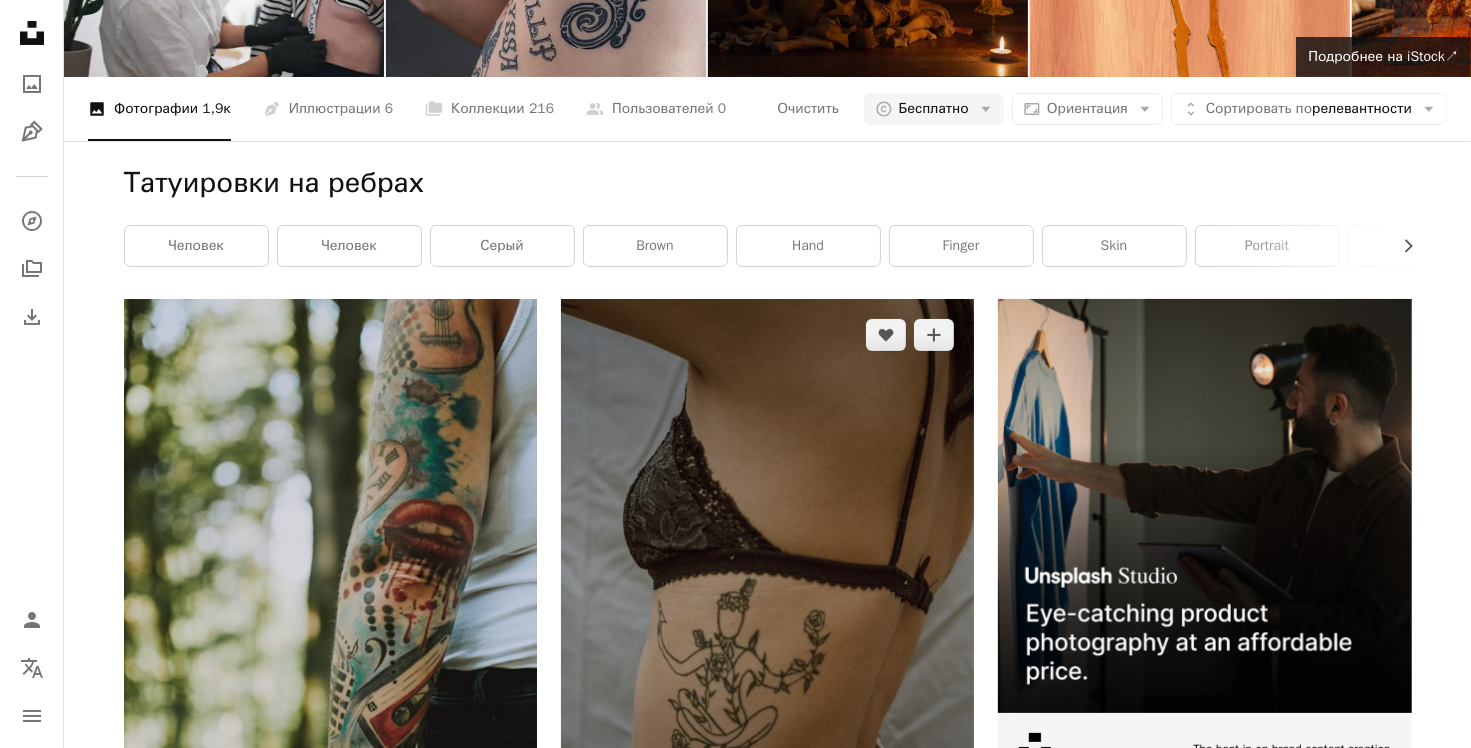 click at bounding box center (767, 609) 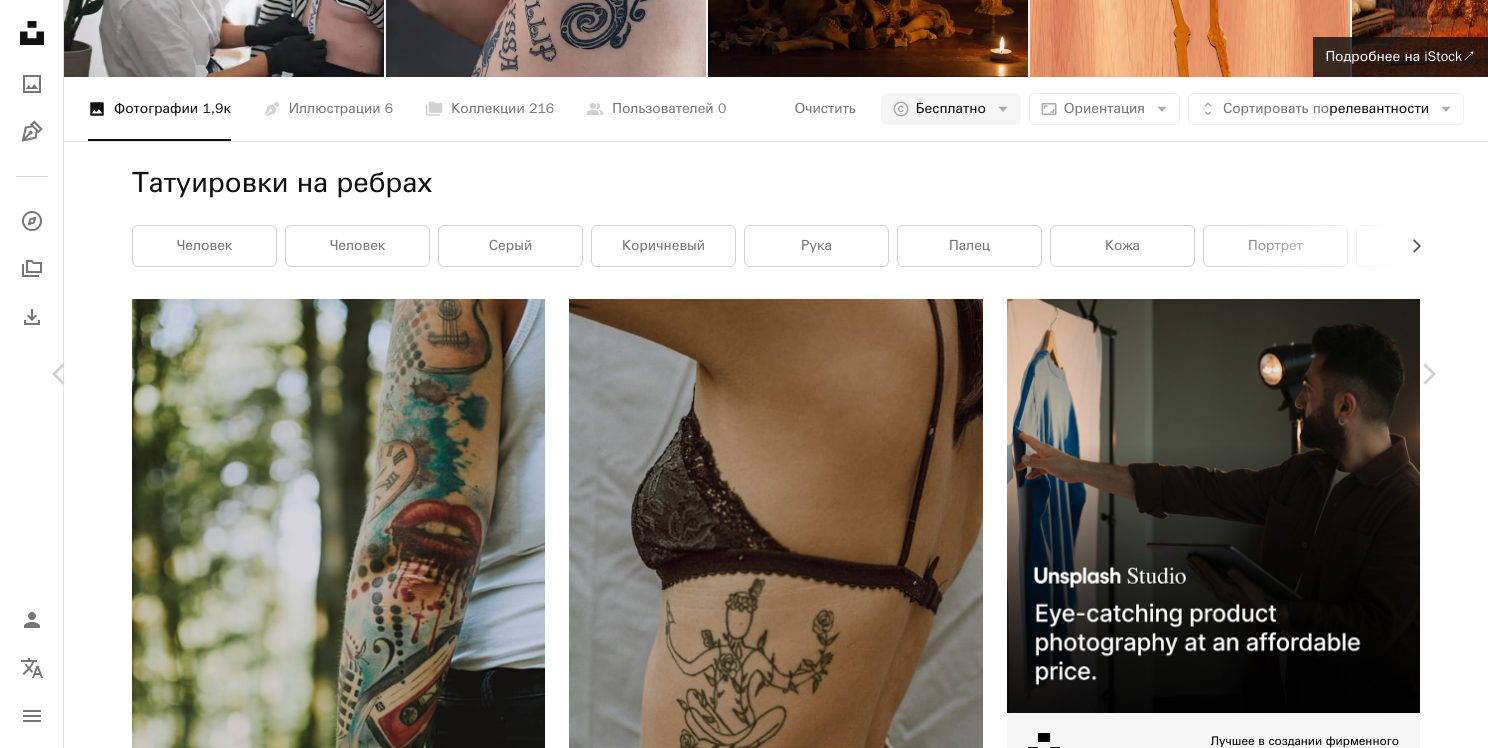 click on "Скачать бесплатно" at bounding box center [1219, 5084] 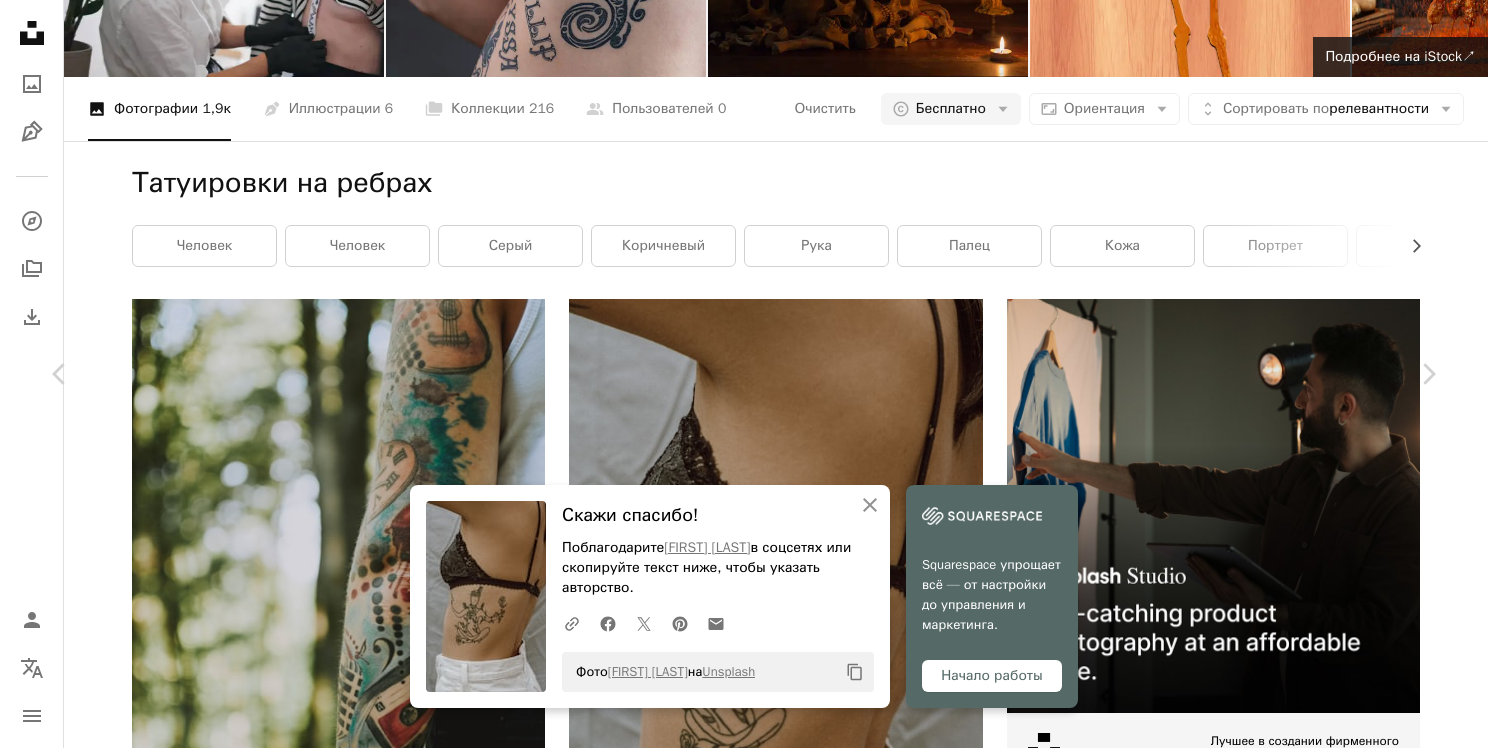 click on "An X shape Chevron left Chevron right An X shape Закрыть Скажи спасибо! Поблагодарите  [FIRST] [LAST]  в соцсетях или скопируйте текст ниже, чтобы указать авторство. A URL sharing icon (chains) Facebook icon X (formerly Twitter) icon Pinterest icon An envelope Фото  [FIRST] [LAST]  на  Unsplash
Copy content Squarespace упрощает всё — от настройки до управления и маркетинга. Начало работы Жевать [FIRST] Доступно для аренды A checkmark inside of a circle A heart A plus sign Скачать бесплатно Chevron down Zoom in Число просмотров 592,698 Загрузки 3,740 Представленный в Фотографии ,  Люди ,  Мода и красота A forward-right arrow Поделиться Info icon Информация More Actions Calendar outlined Published on  [DATE], [YEAR] Camera  |" at bounding box center (744, 5411) 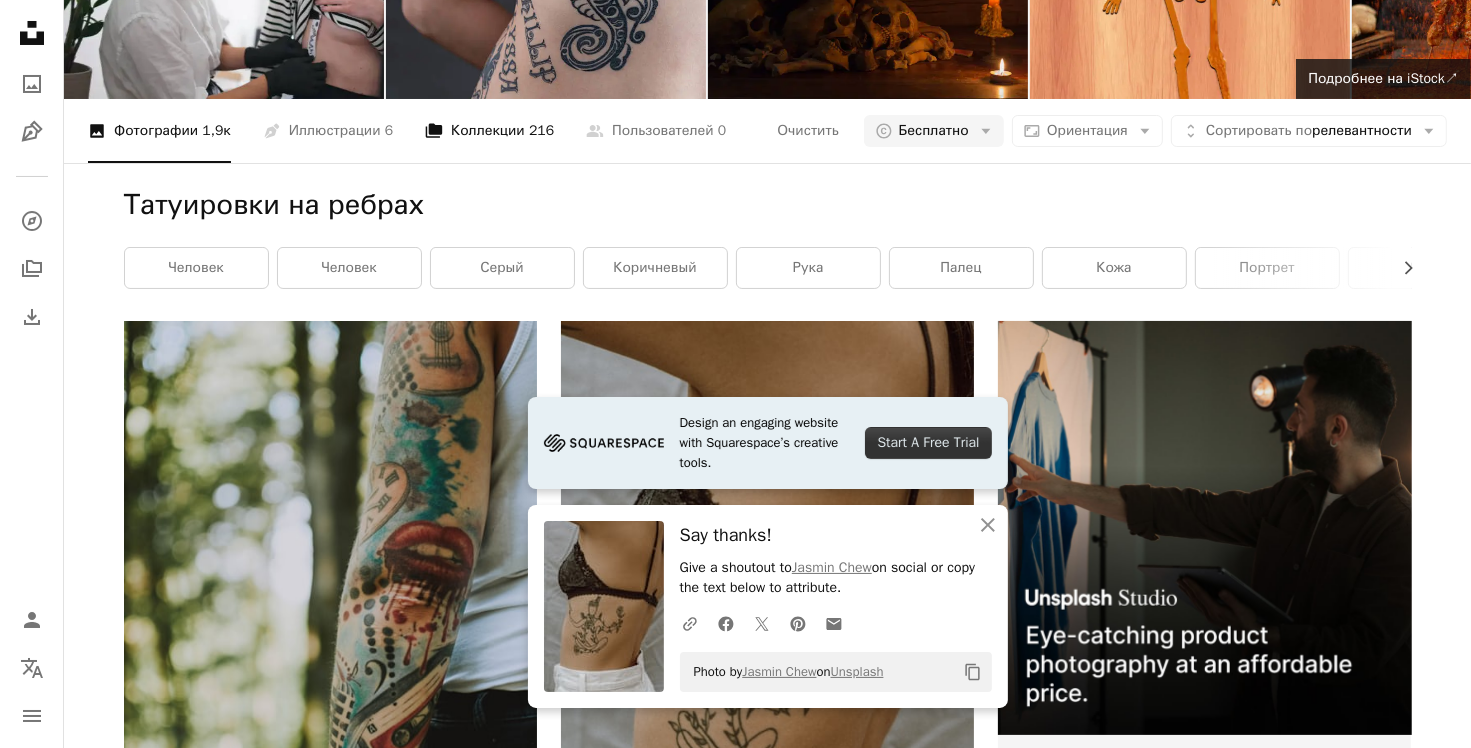 scroll, scrollTop: 0, scrollLeft: 0, axis: both 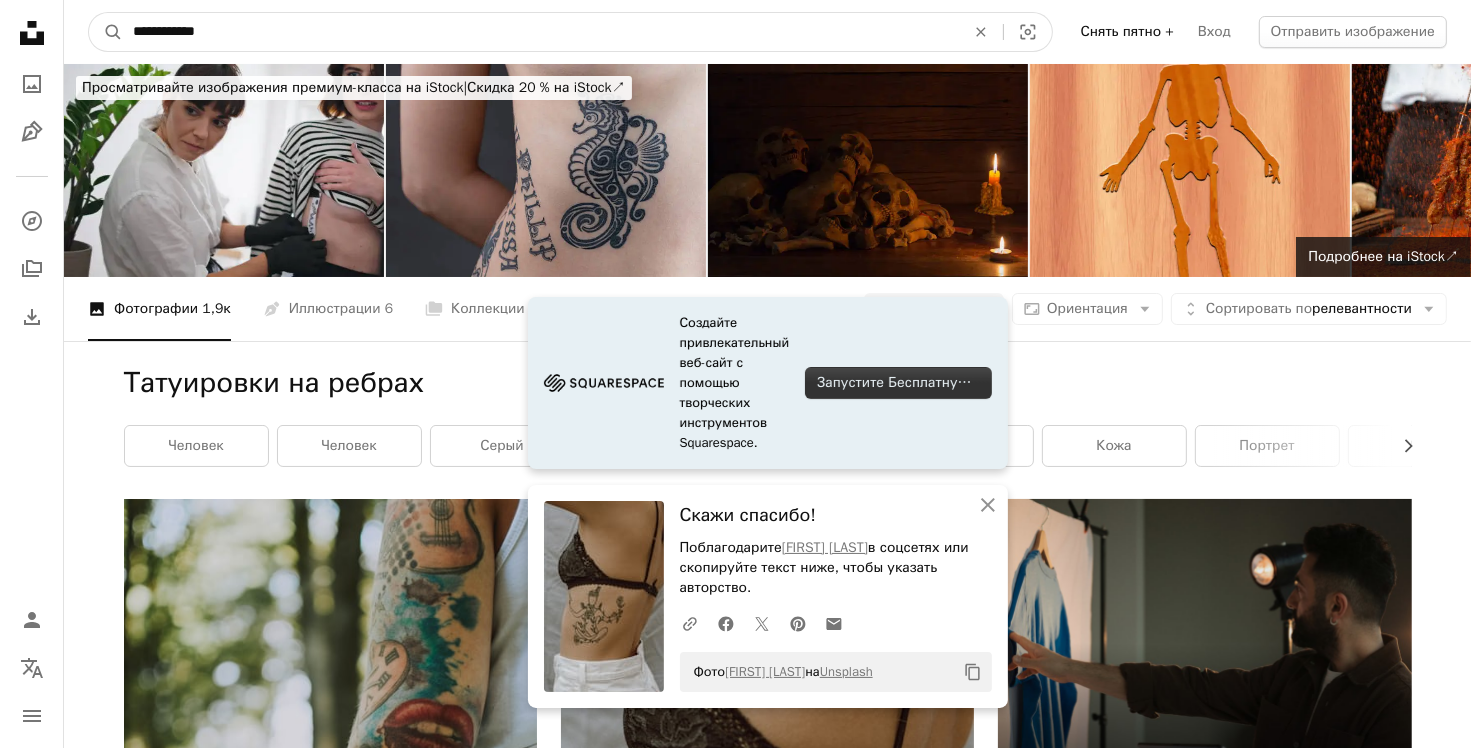 click on "**********" at bounding box center [541, 32] 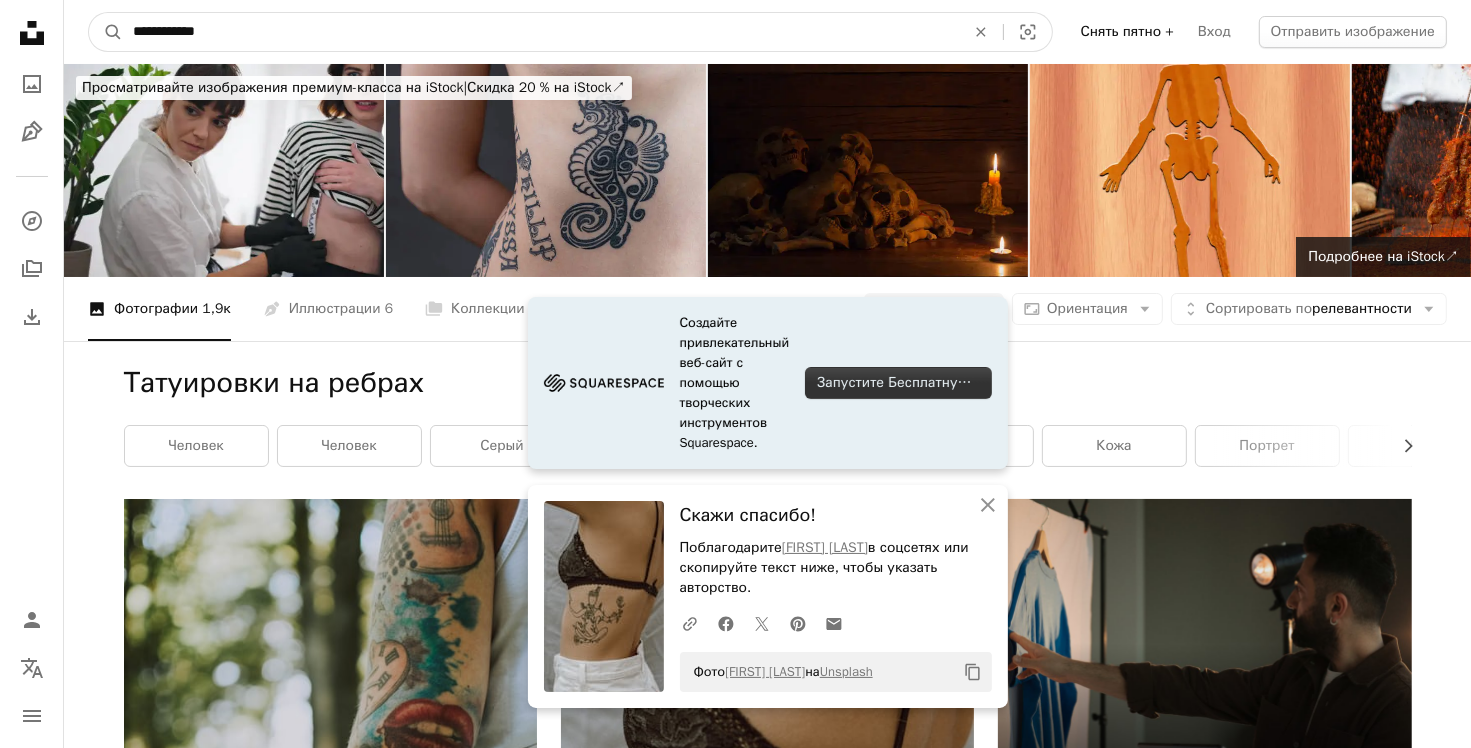 click on "**********" at bounding box center [541, 32] 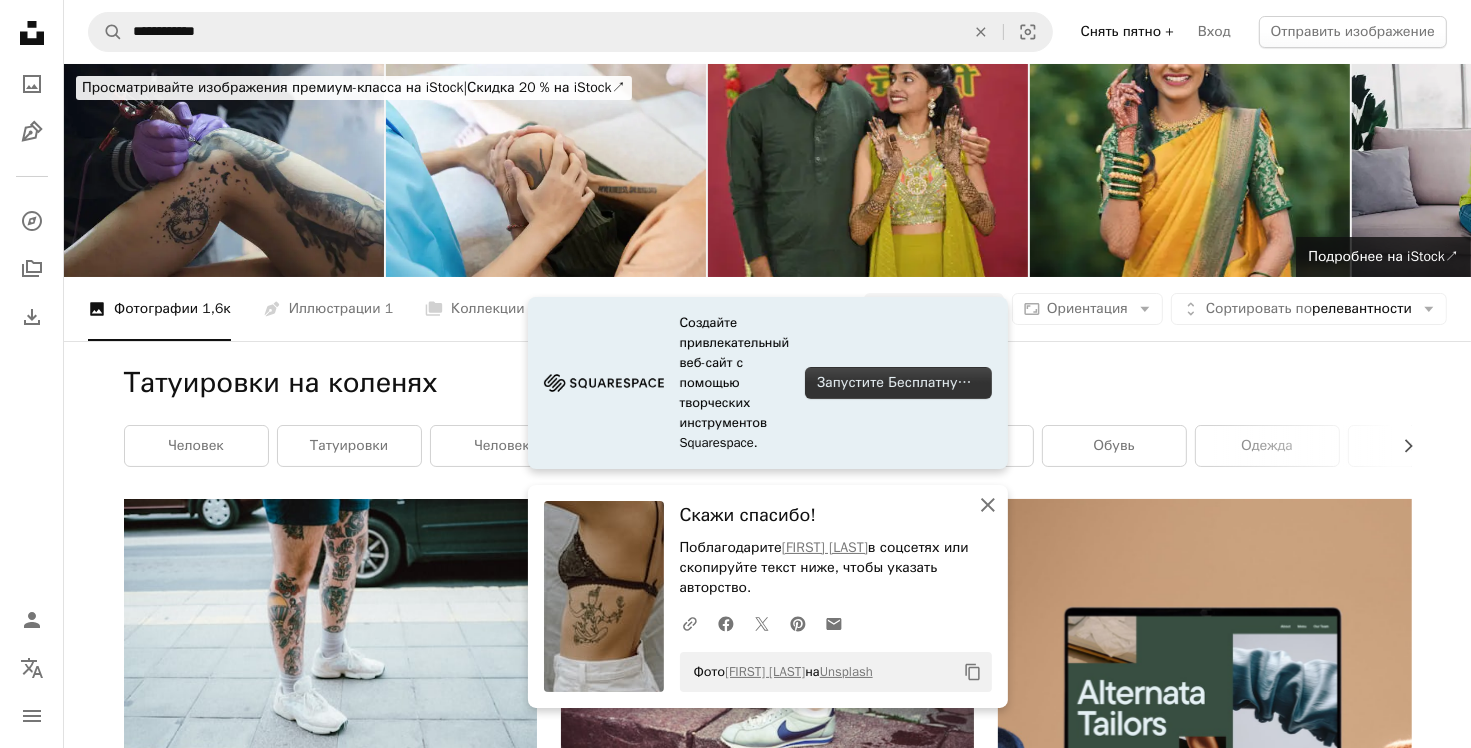 click 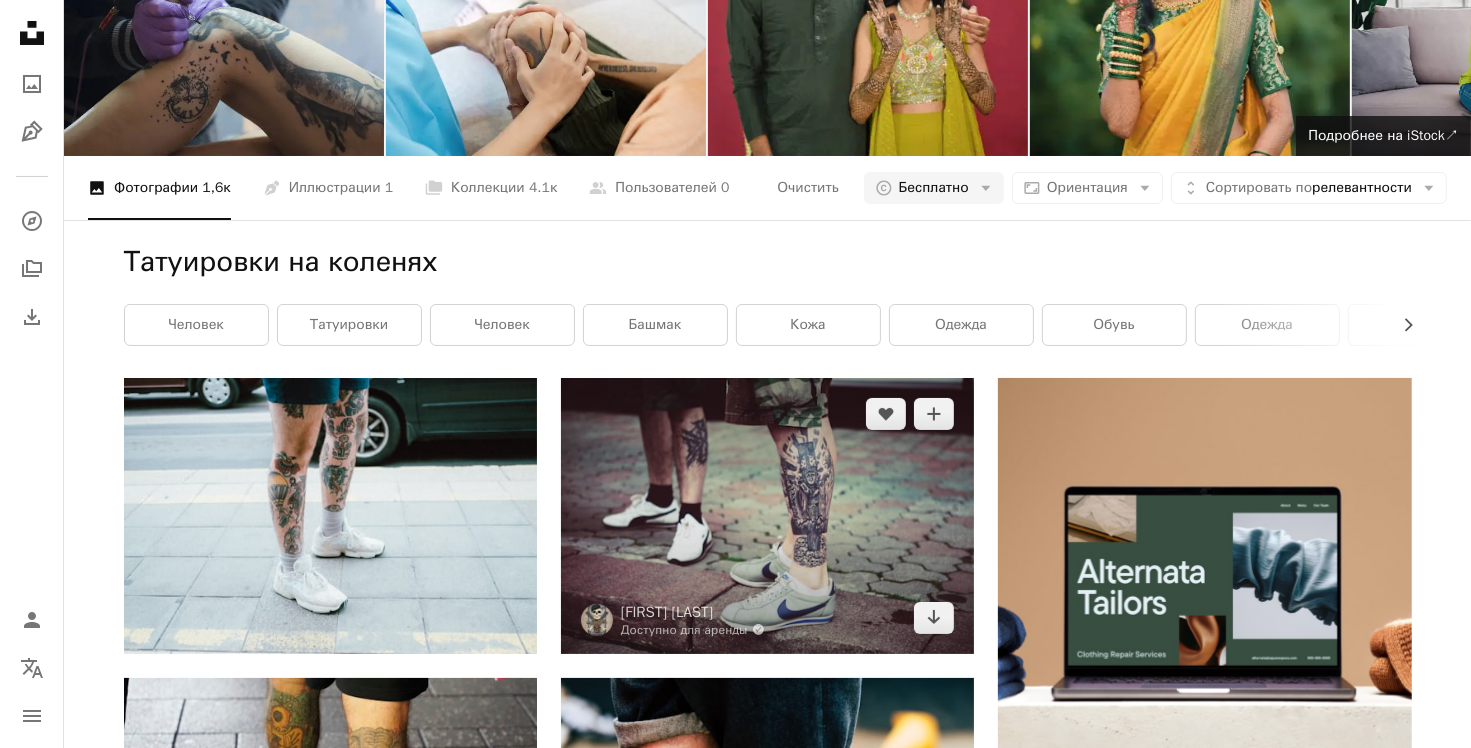 scroll, scrollTop: 0, scrollLeft: 0, axis: both 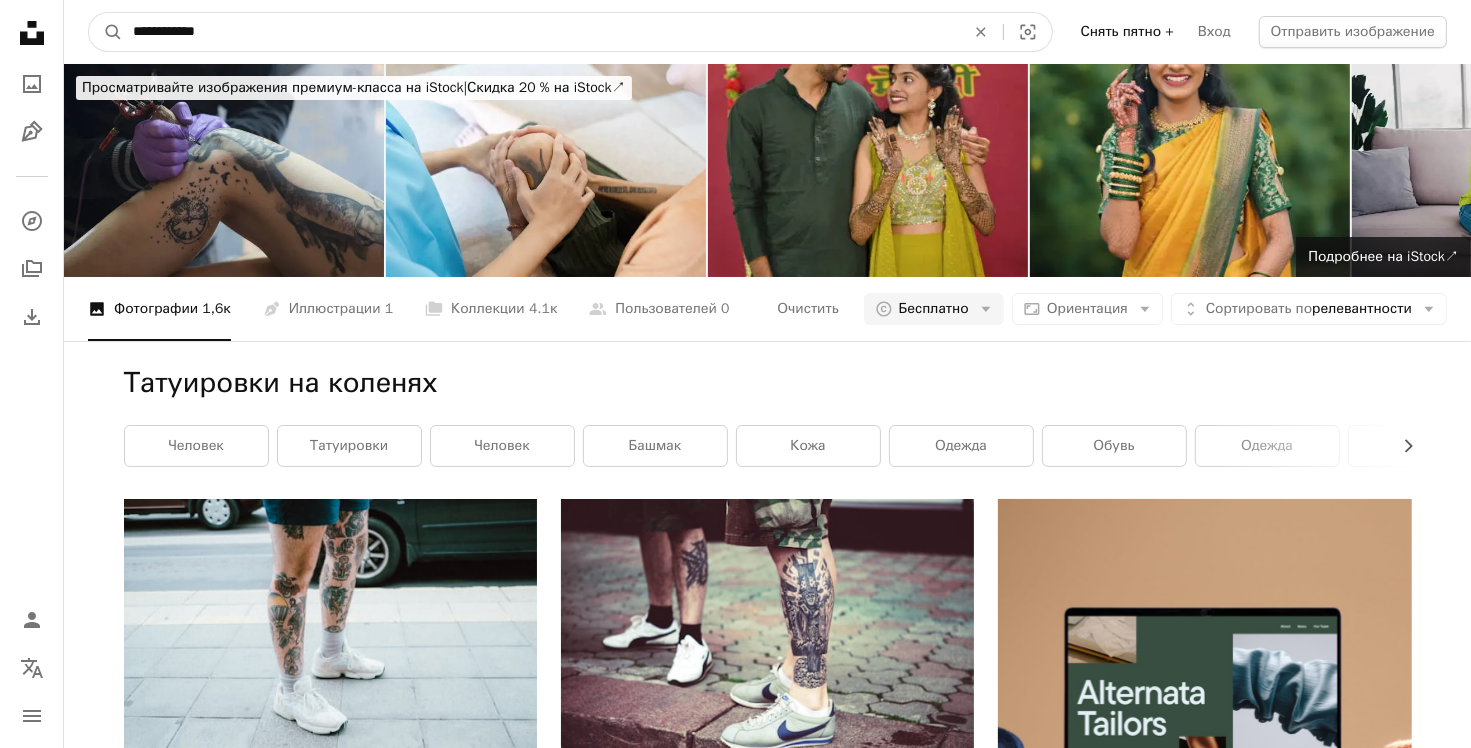 click on "**********" at bounding box center (735, 2563) 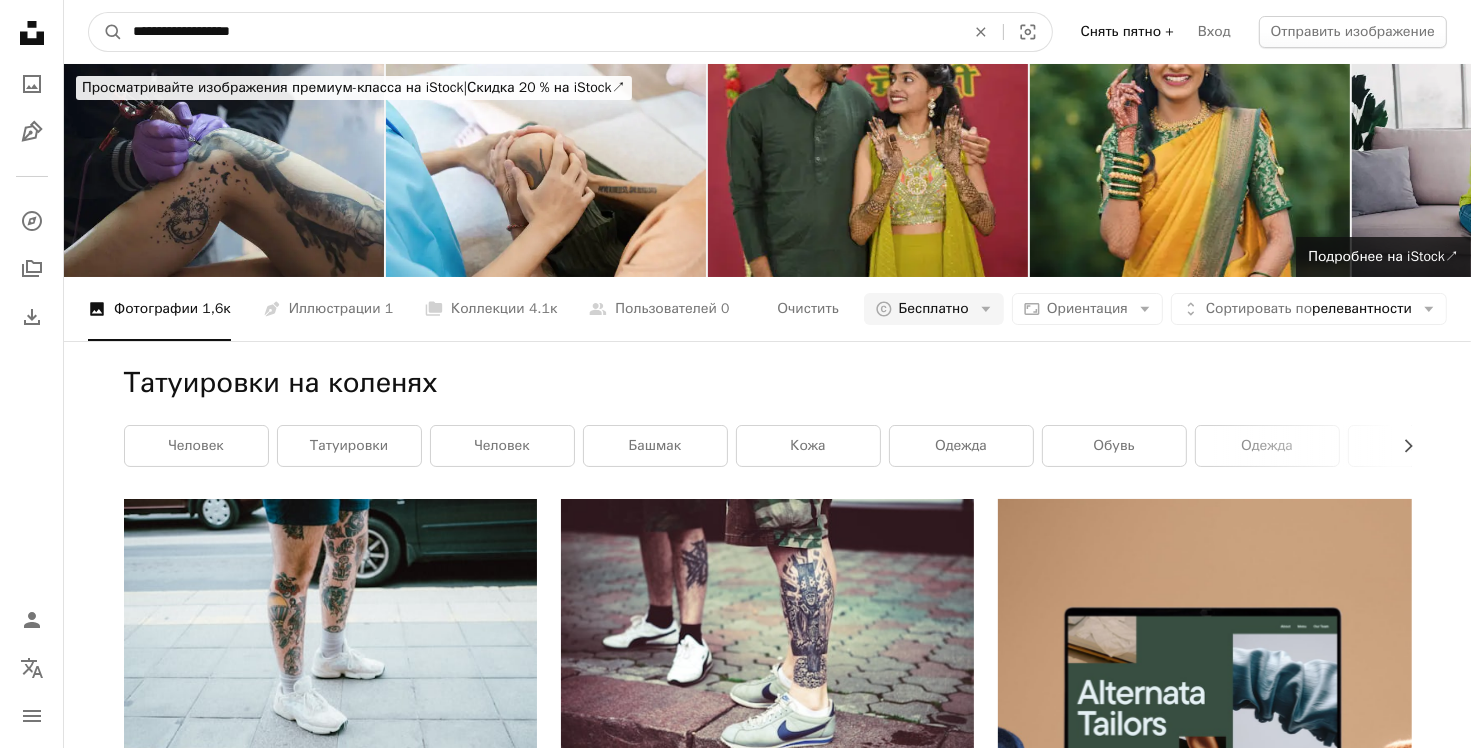 type on "**********" 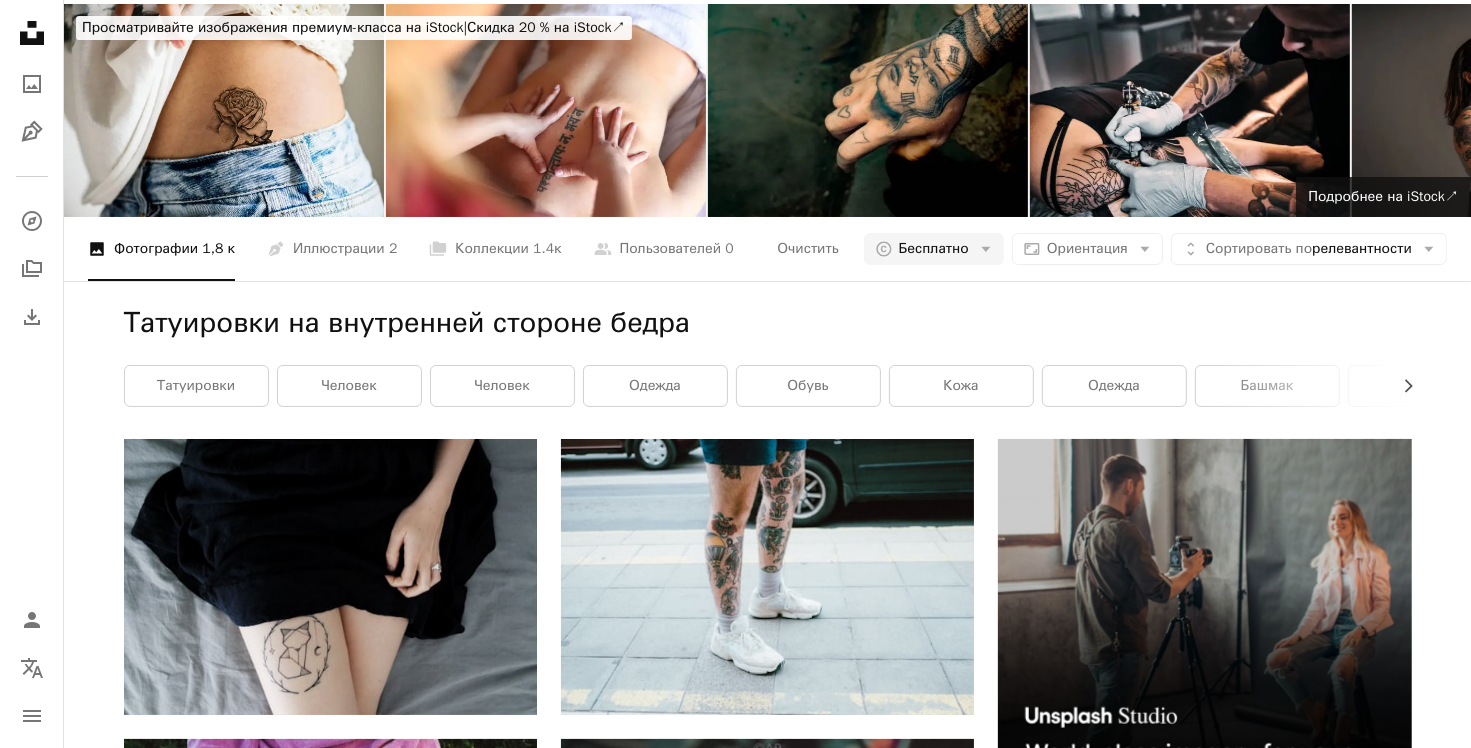 scroll, scrollTop: 0, scrollLeft: 0, axis: both 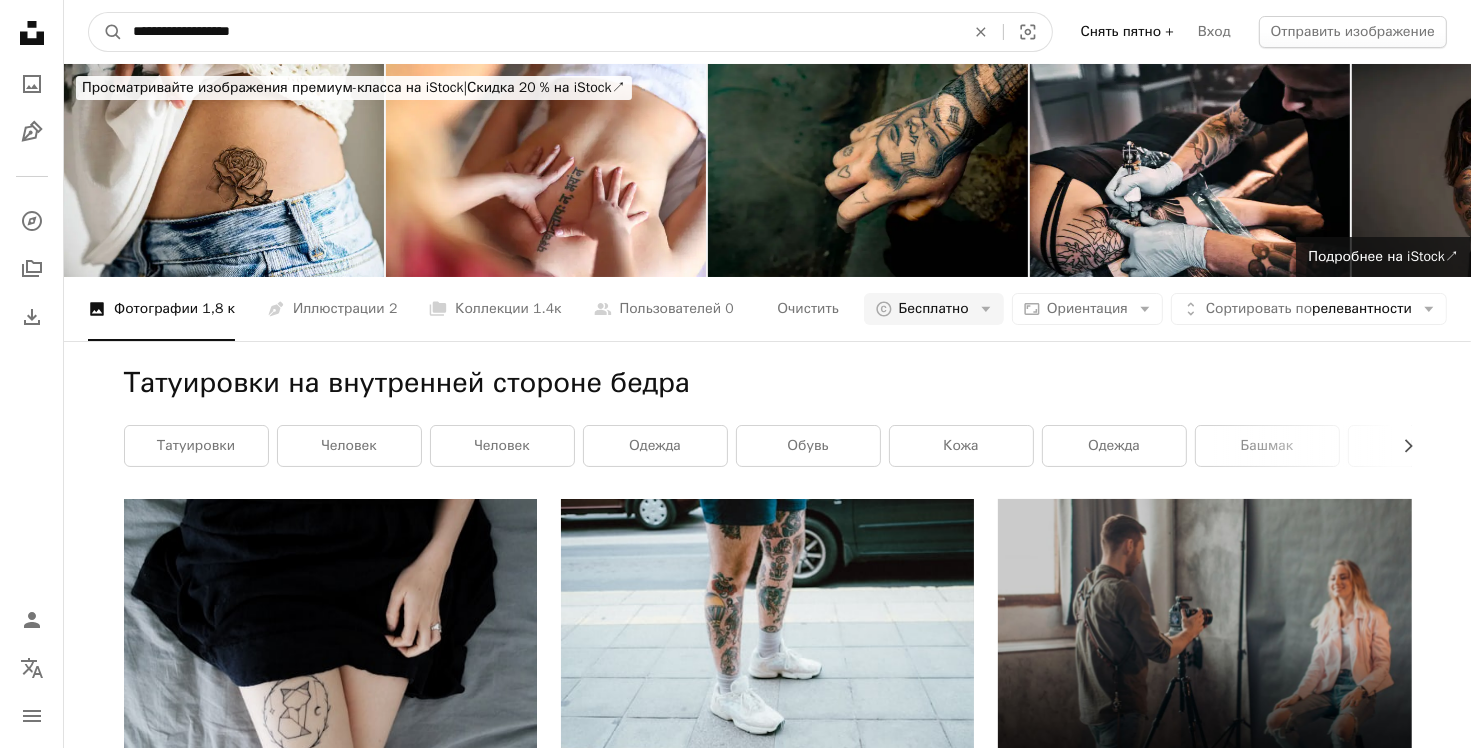 click on "**********" at bounding box center [735, 2541] 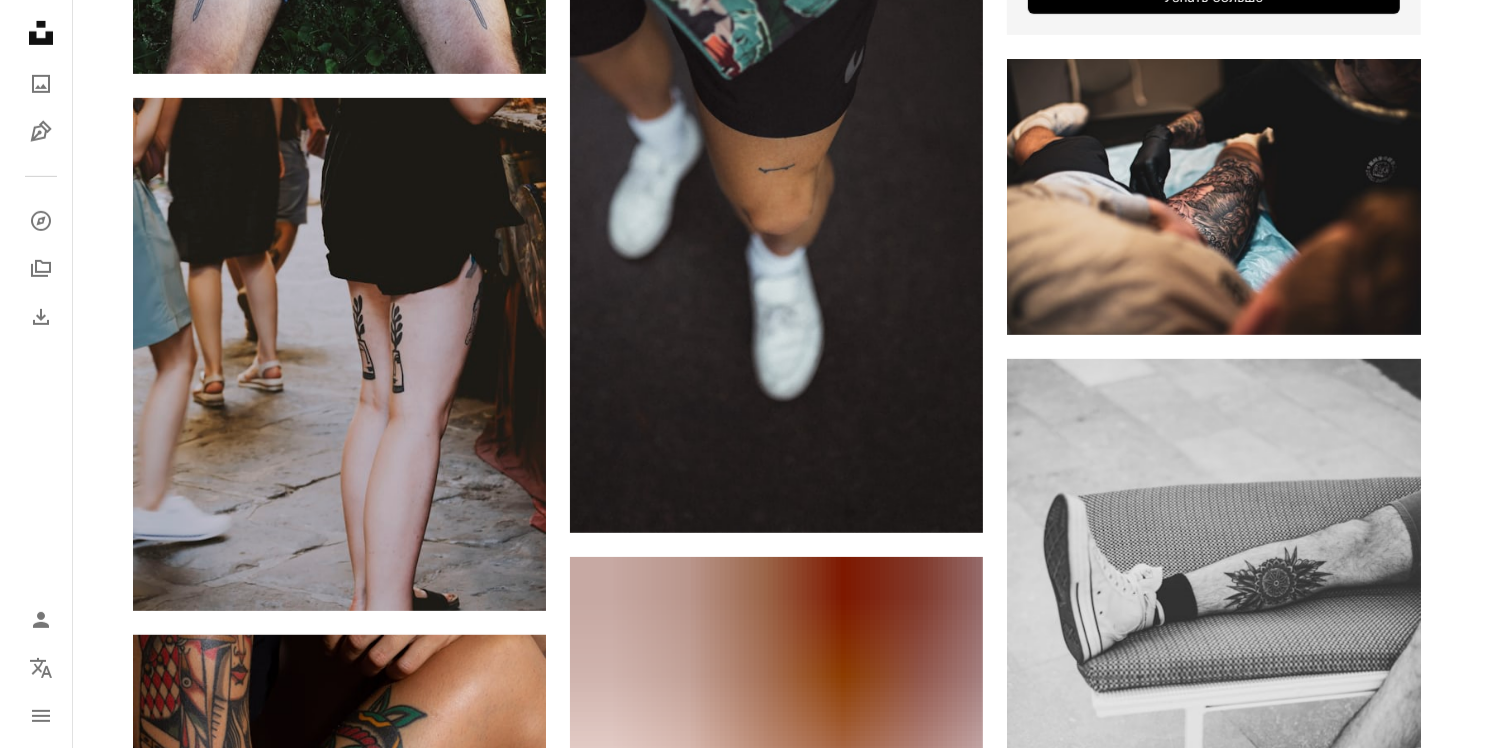 scroll, scrollTop: 1300, scrollLeft: 0, axis: vertical 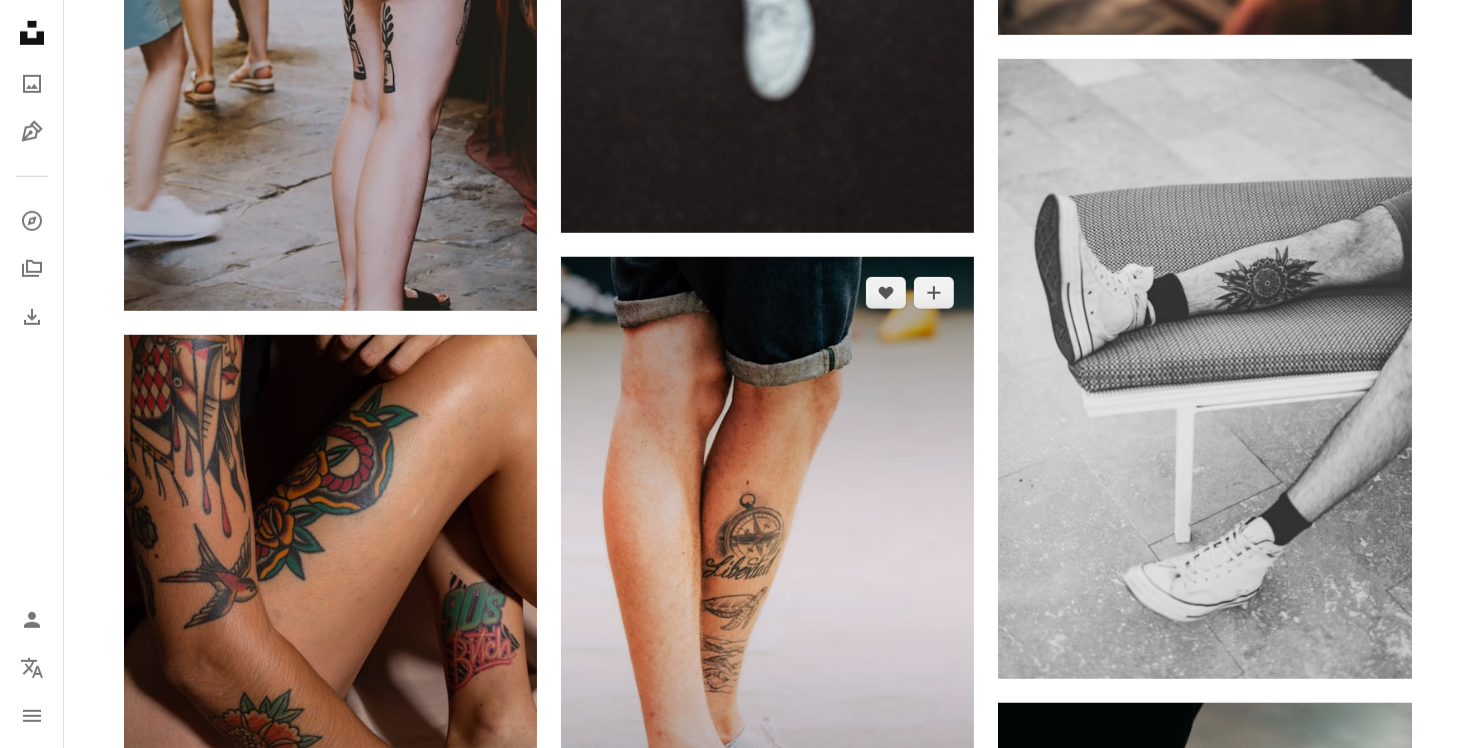 click at bounding box center (767, 567) 